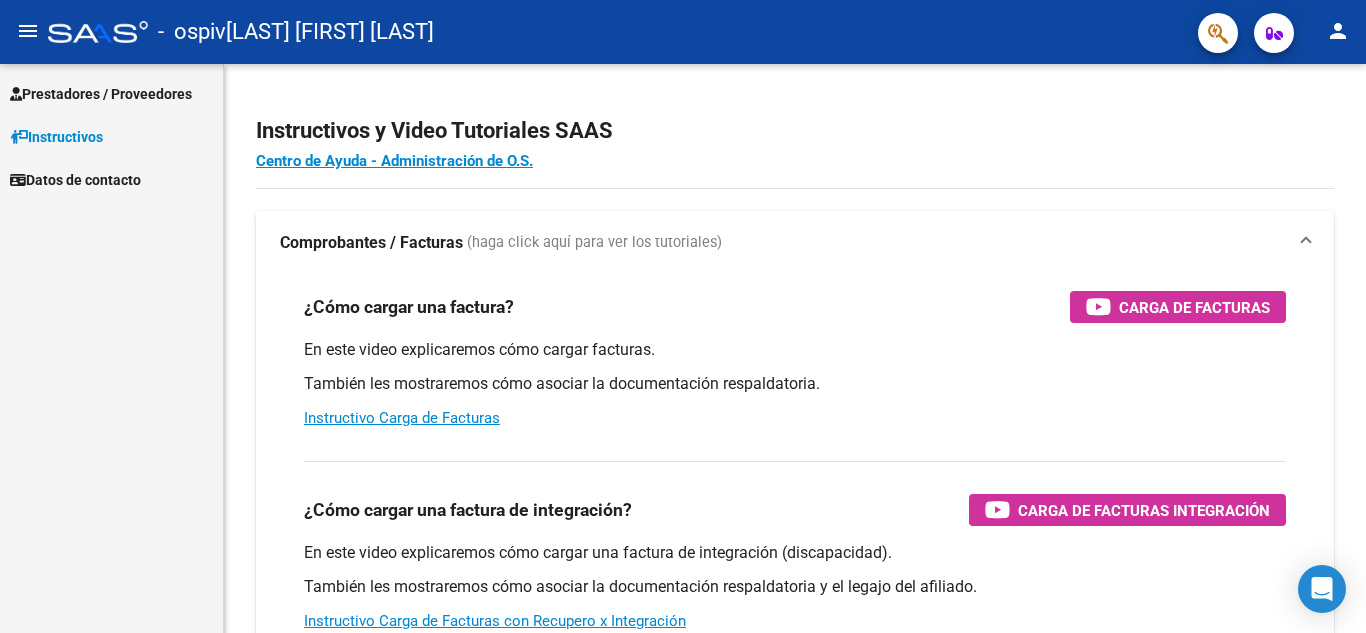 scroll, scrollTop: 0, scrollLeft: 0, axis: both 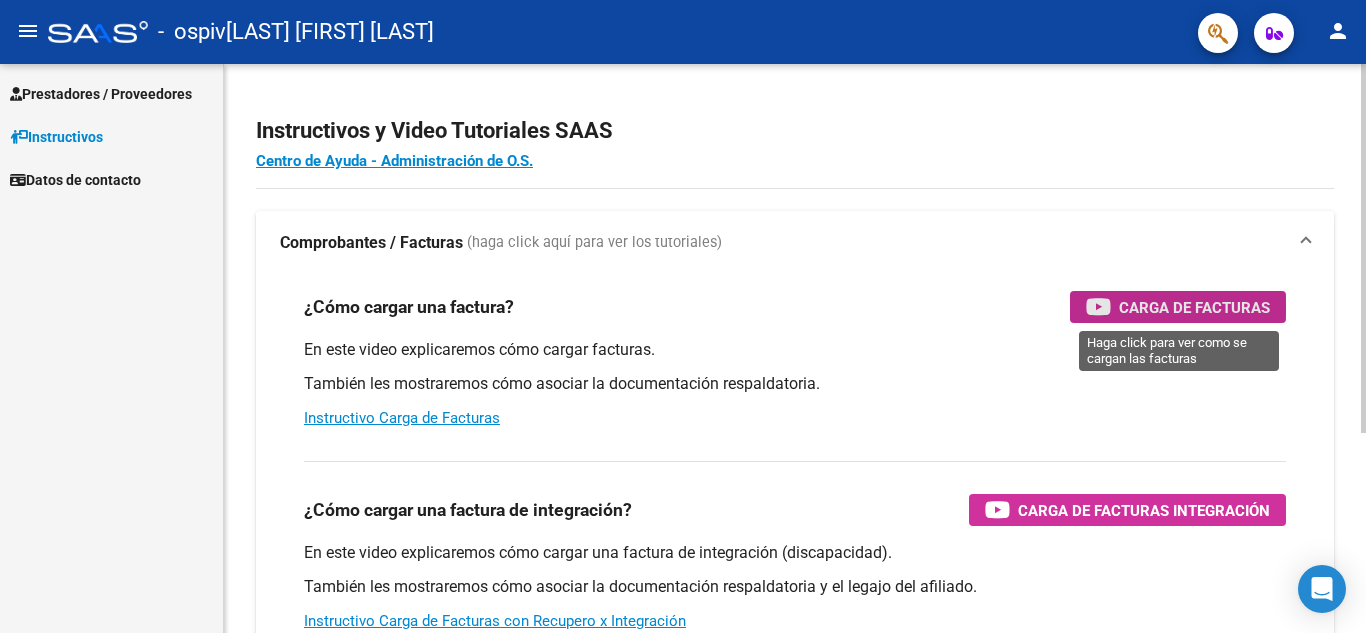 click on "Carga de Facturas" at bounding box center (1194, 307) 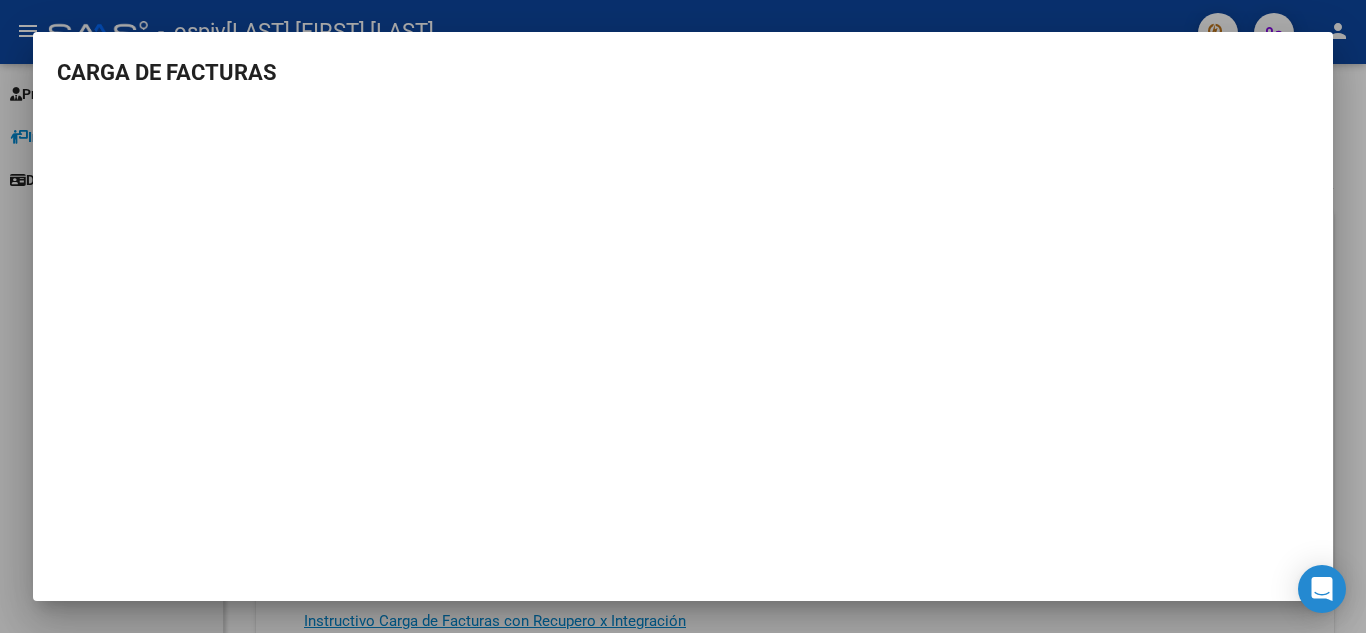 click on "CARGA DE FACTURAS" at bounding box center [683, 317] 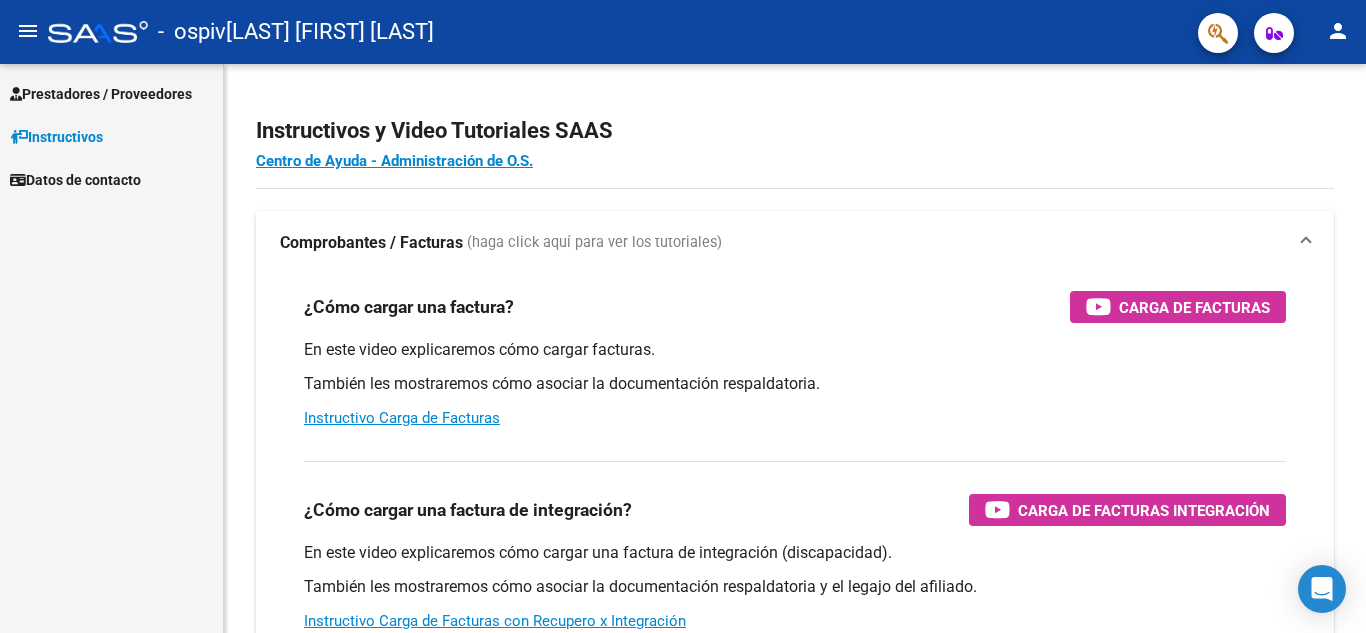 click on "Prestadores / Proveedores" at bounding box center [101, 94] 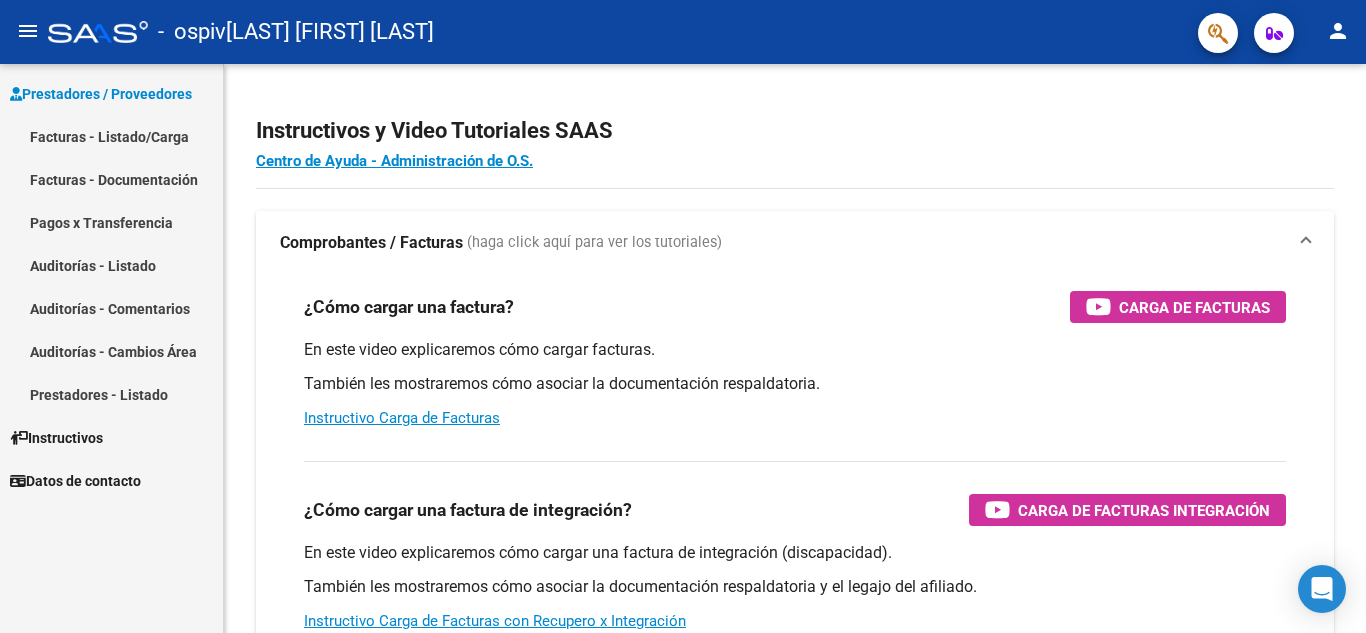 click on "Facturas - Listado/Carga" at bounding box center (111, 136) 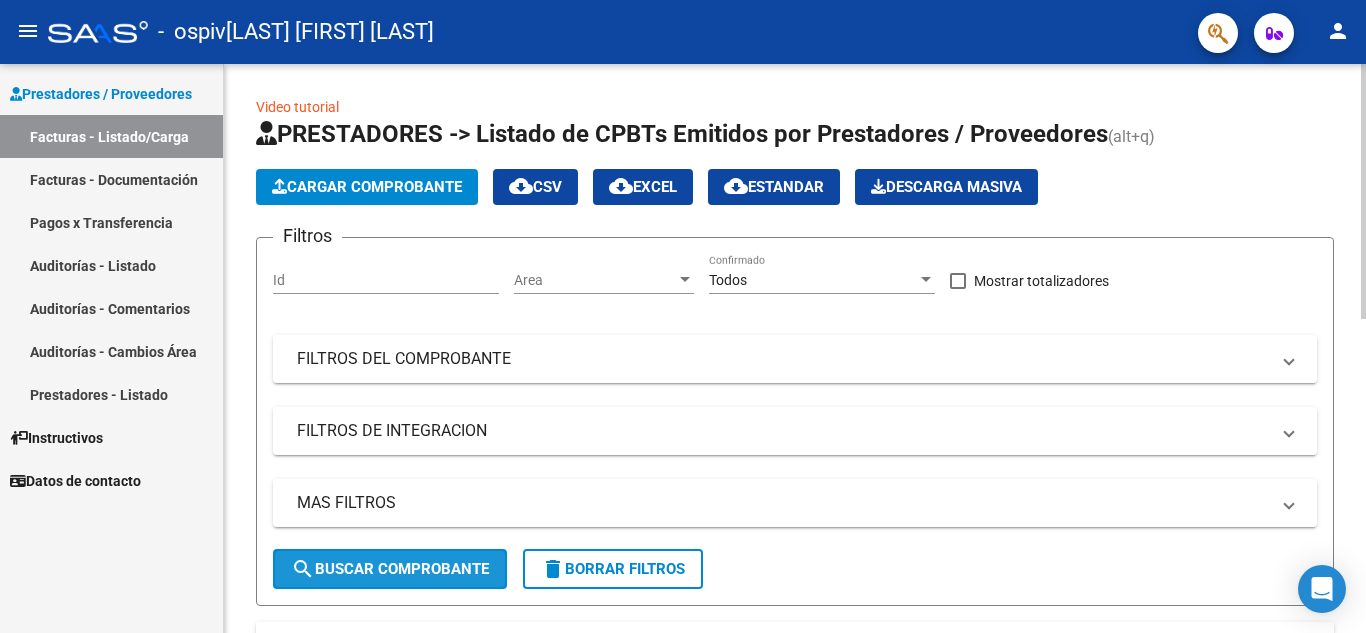 click on "search  Buscar Comprobante" 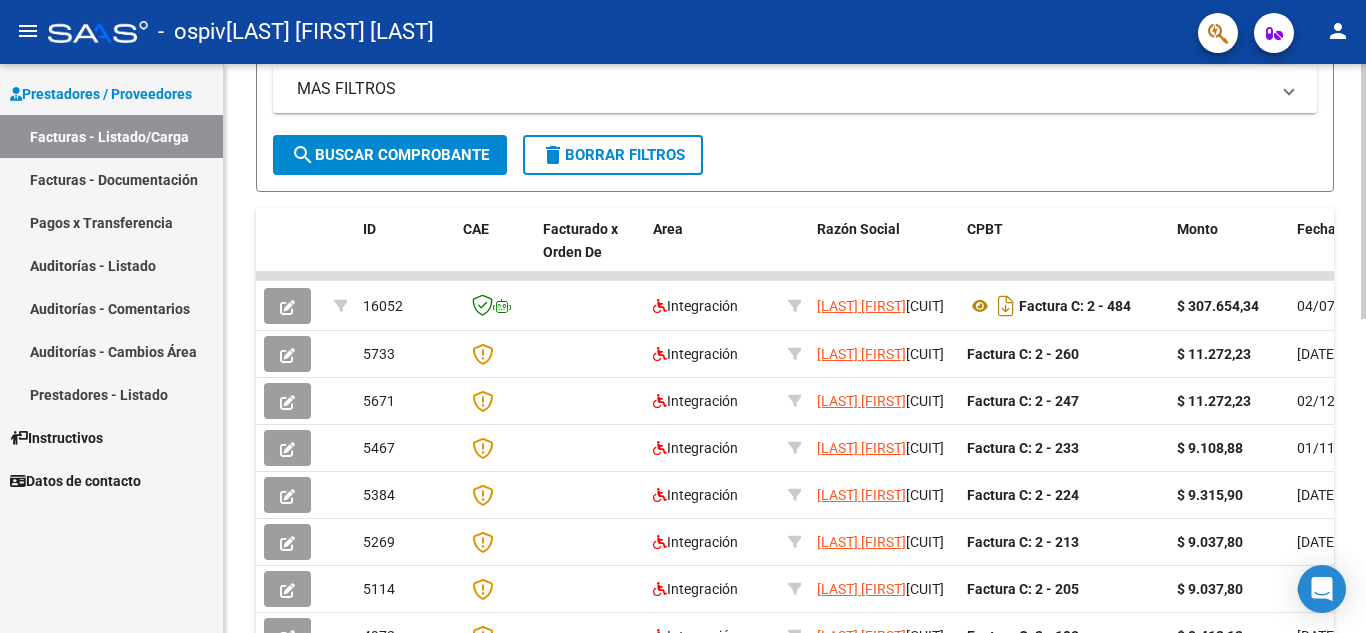 scroll, scrollTop: 430, scrollLeft: 0, axis: vertical 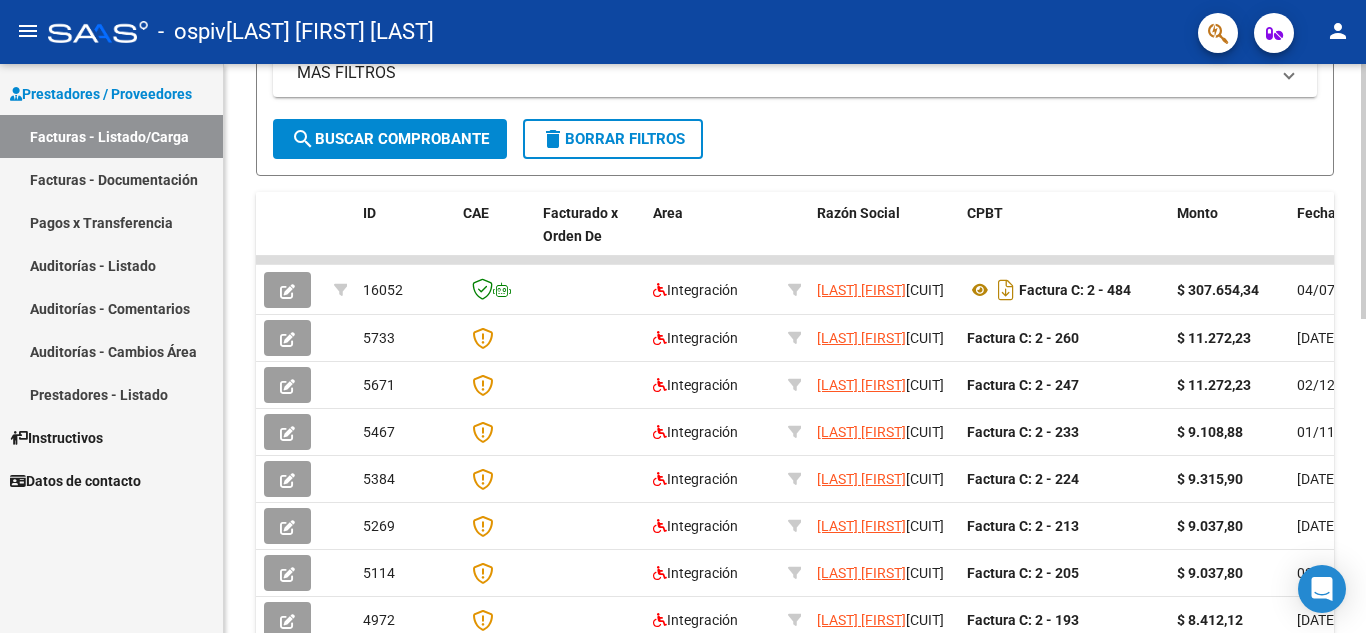 click 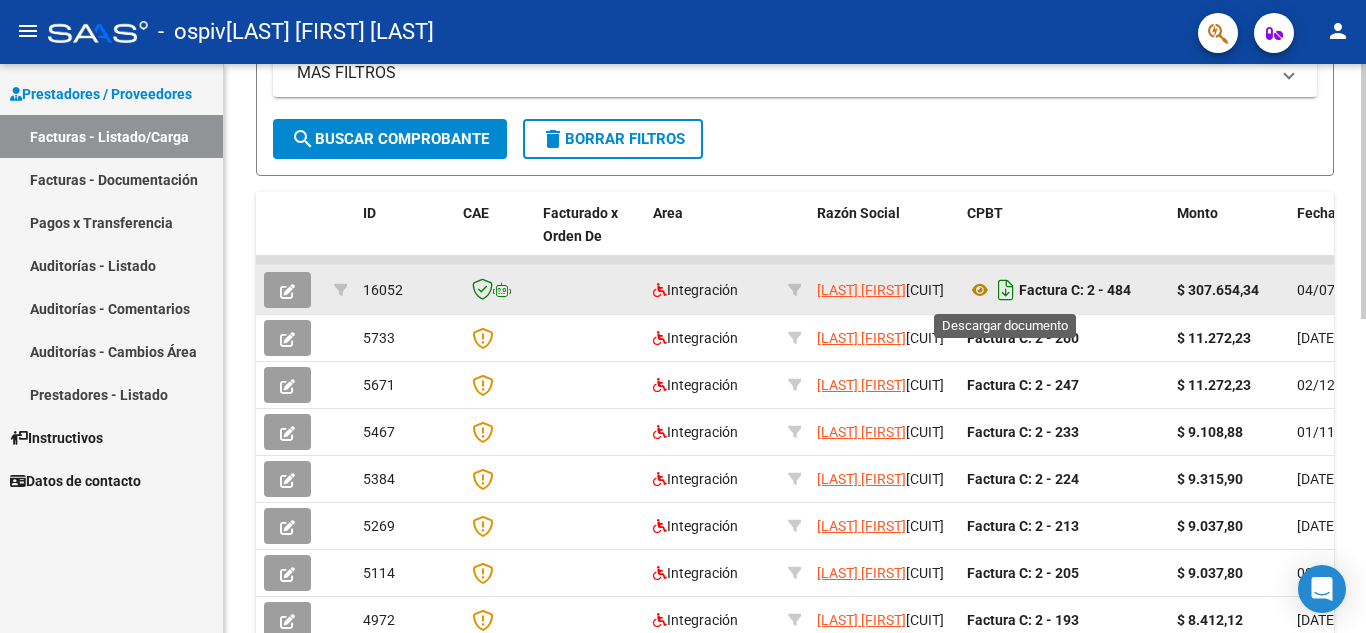 click 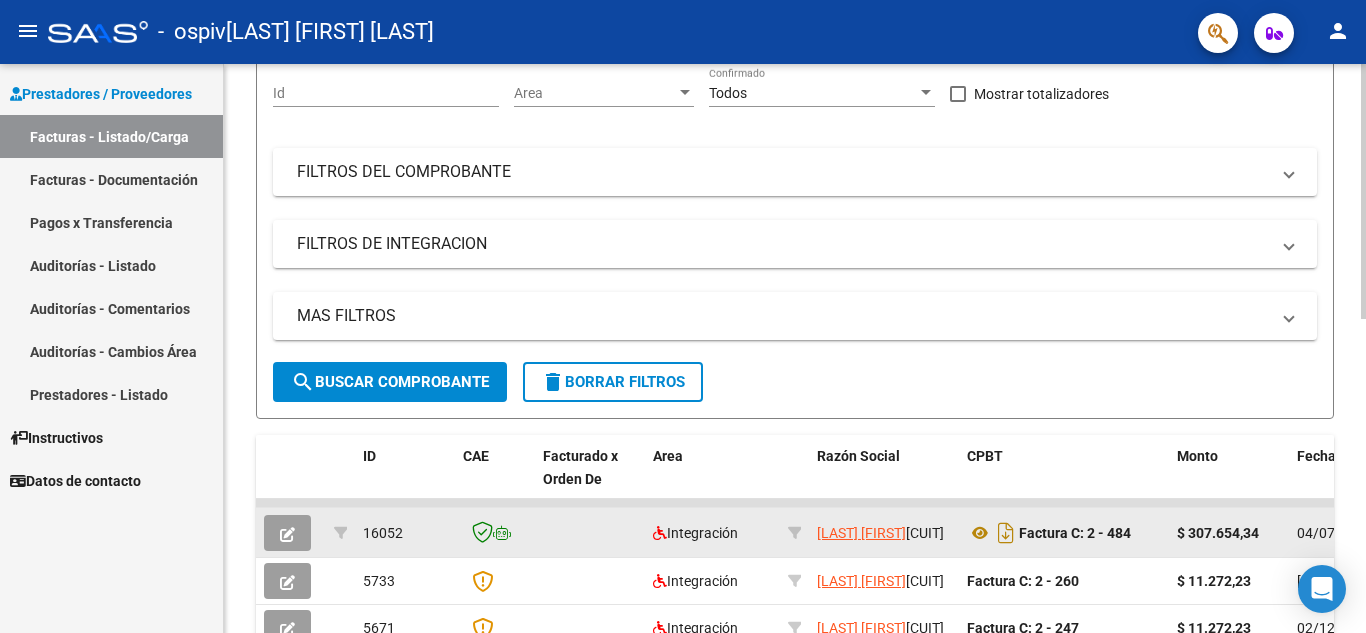 scroll, scrollTop: 0, scrollLeft: 0, axis: both 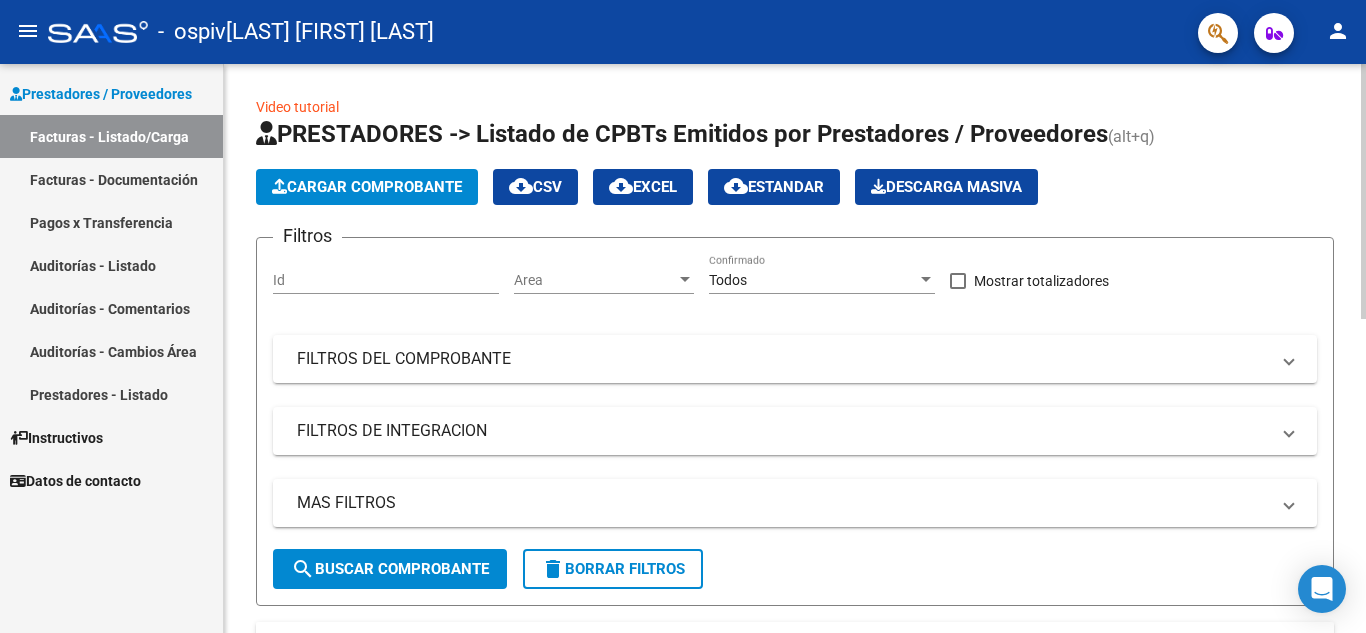 click 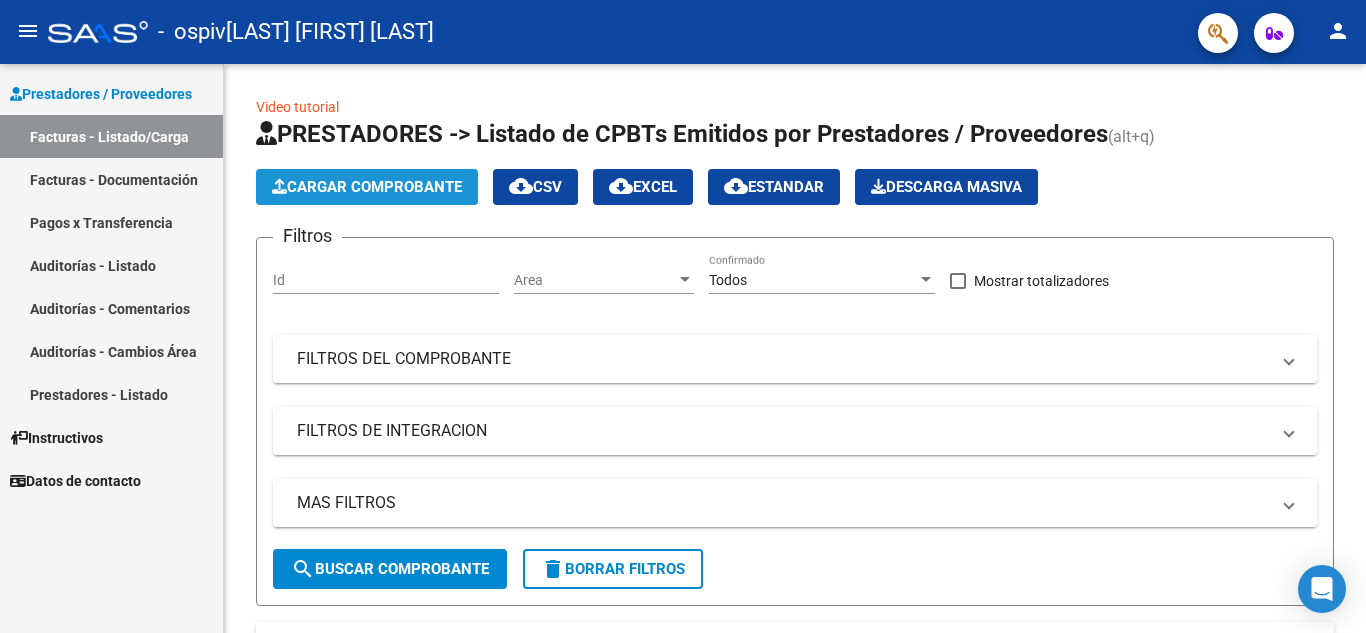 click on "Cargar Comprobante" 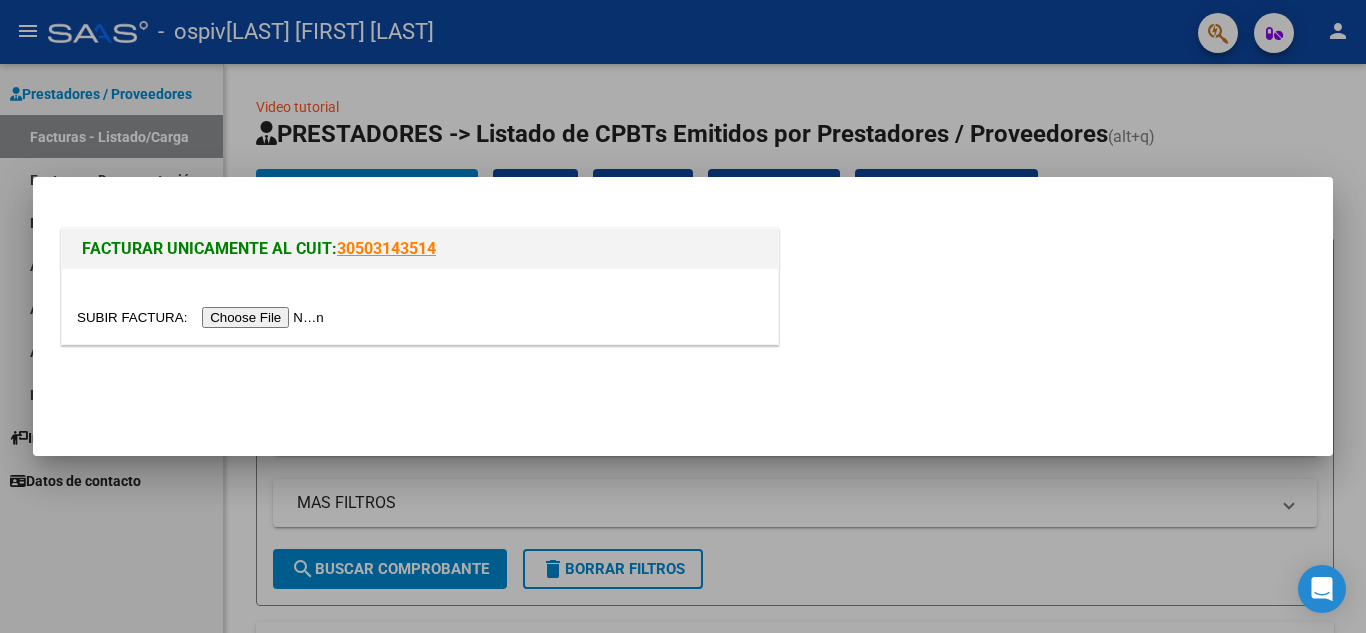 click at bounding box center (203, 317) 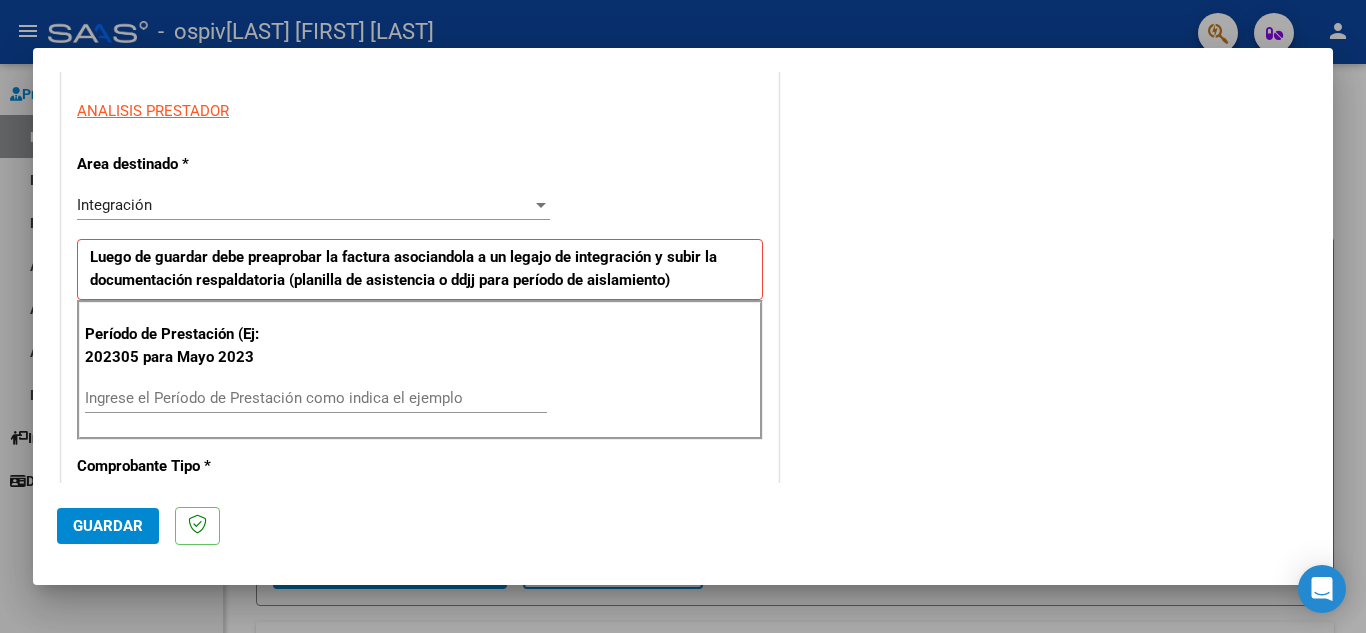 scroll, scrollTop: 458, scrollLeft: 0, axis: vertical 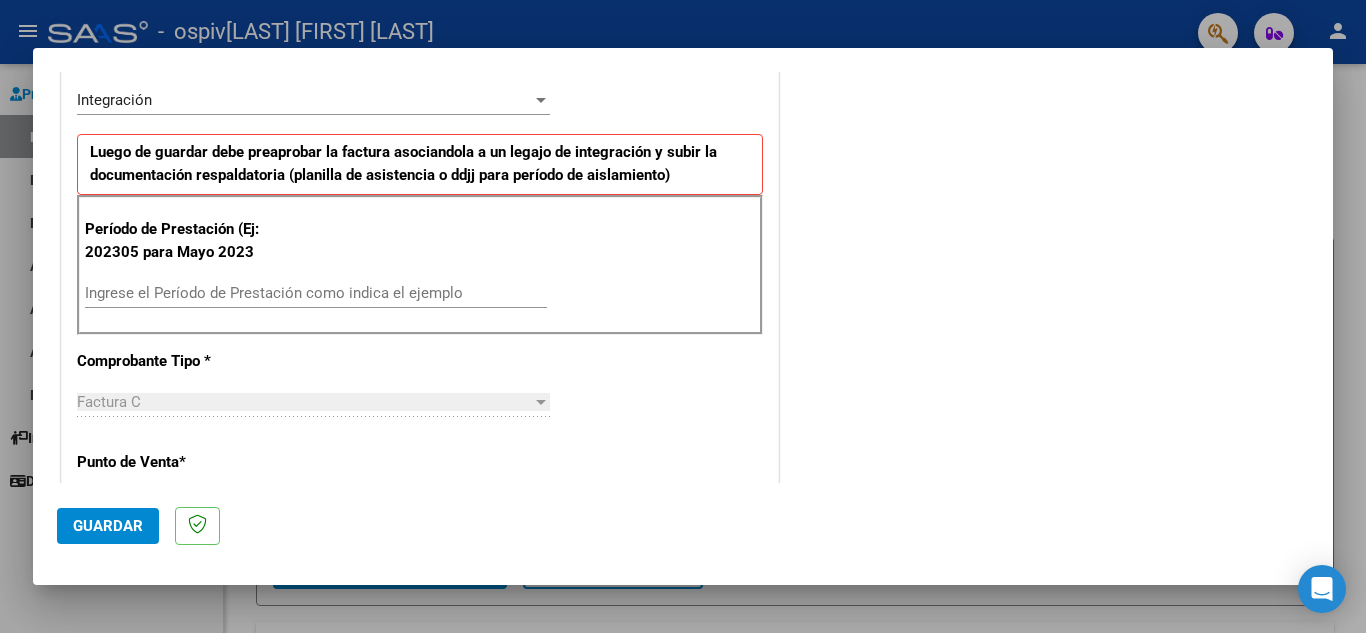 click on "Período de Prestación (Ej: 202305 para Mayo 2023    Ingrese el Período de Prestación como indica el ejemplo" at bounding box center [420, 265] 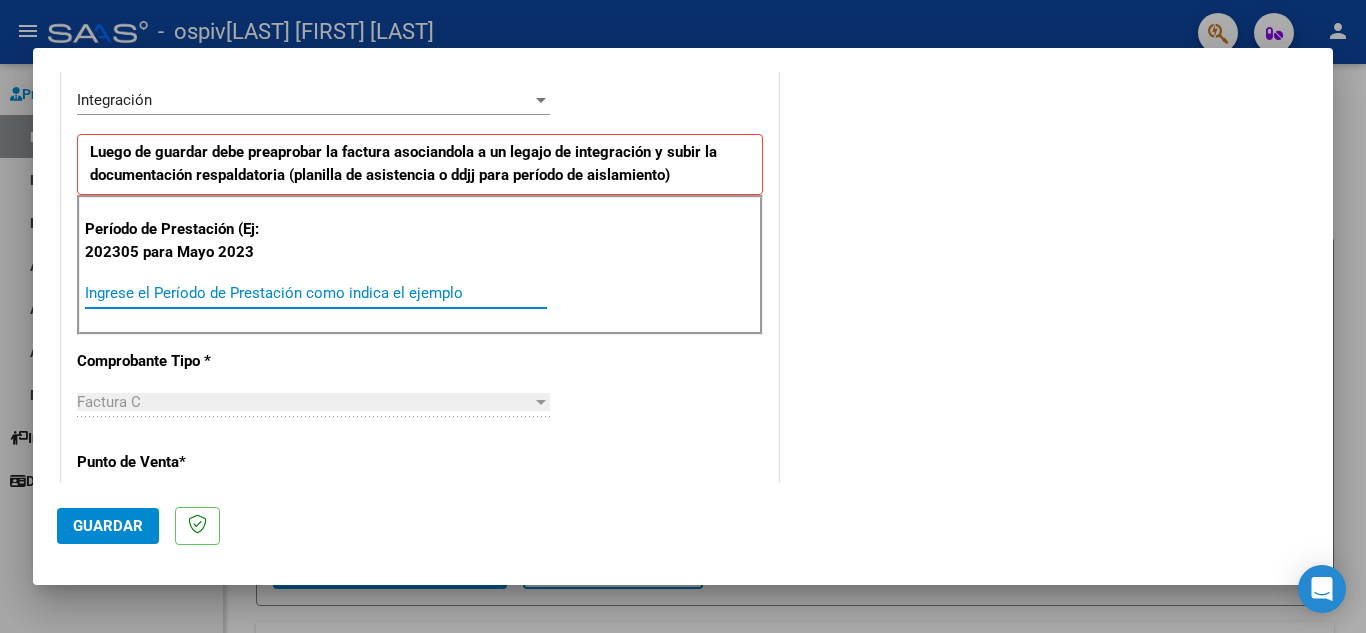 click on "Ingrese el Período de Prestación como indica el ejemplo" at bounding box center [316, 293] 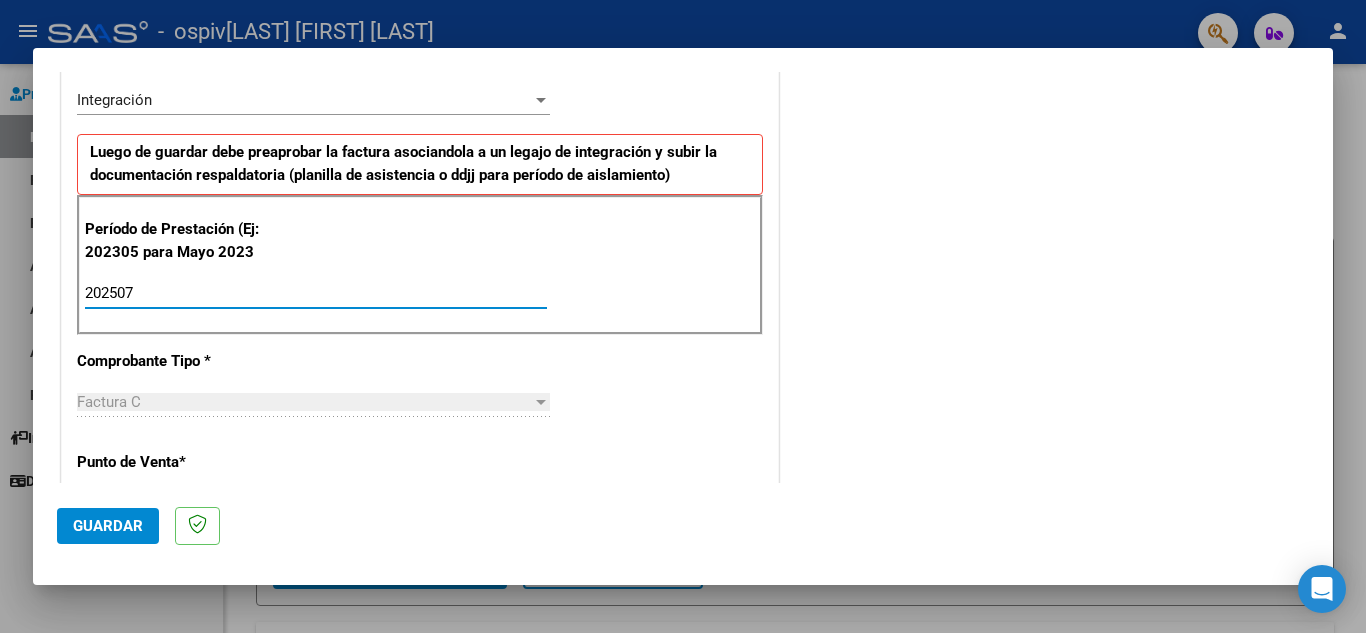 type on "202507" 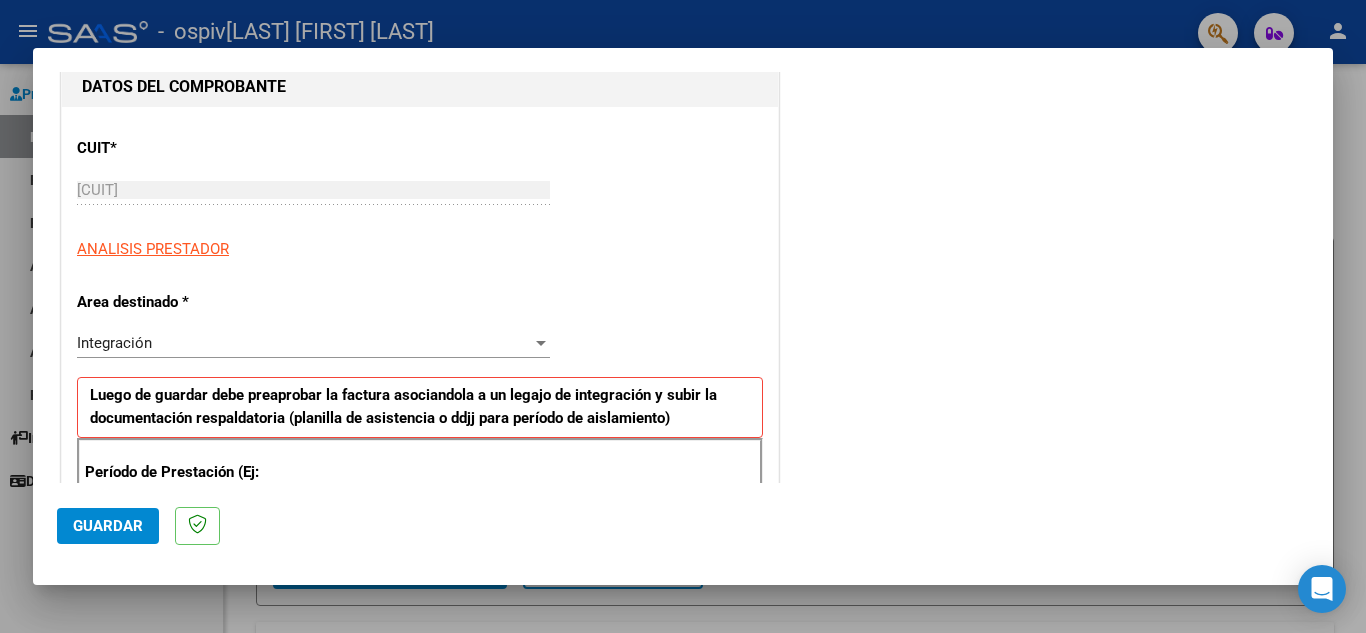 scroll, scrollTop: 211, scrollLeft: 0, axis: vertical 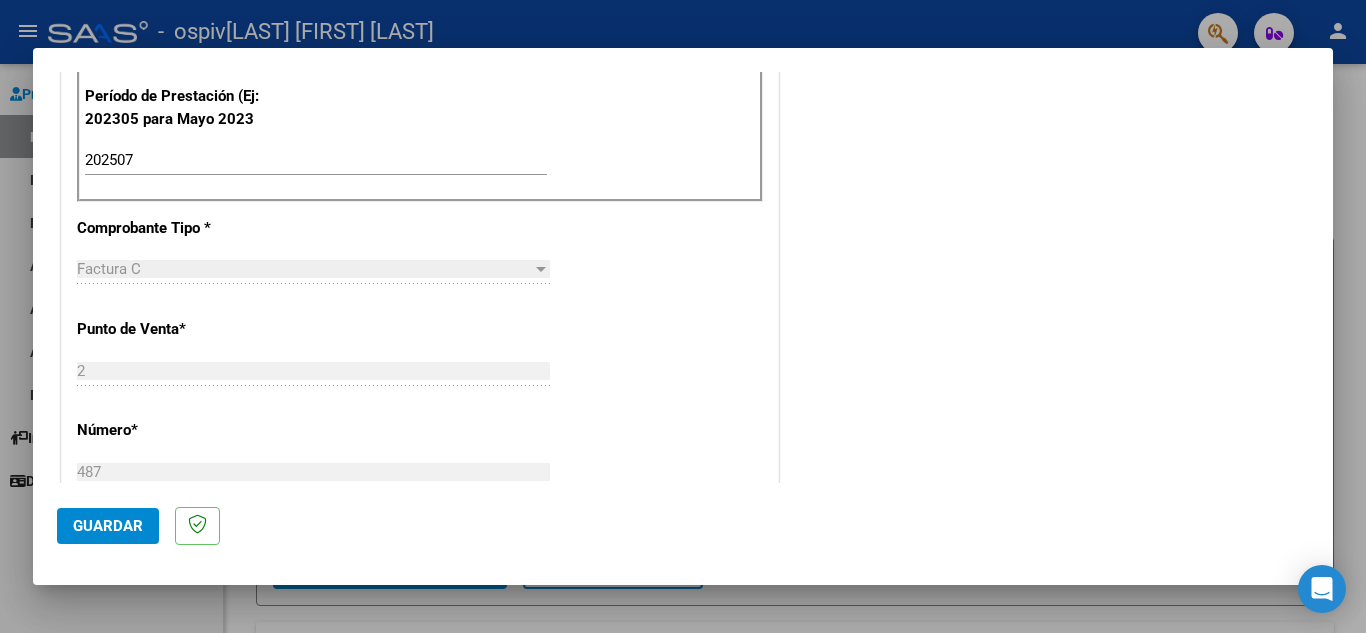 click at bounding box center [541, 269] 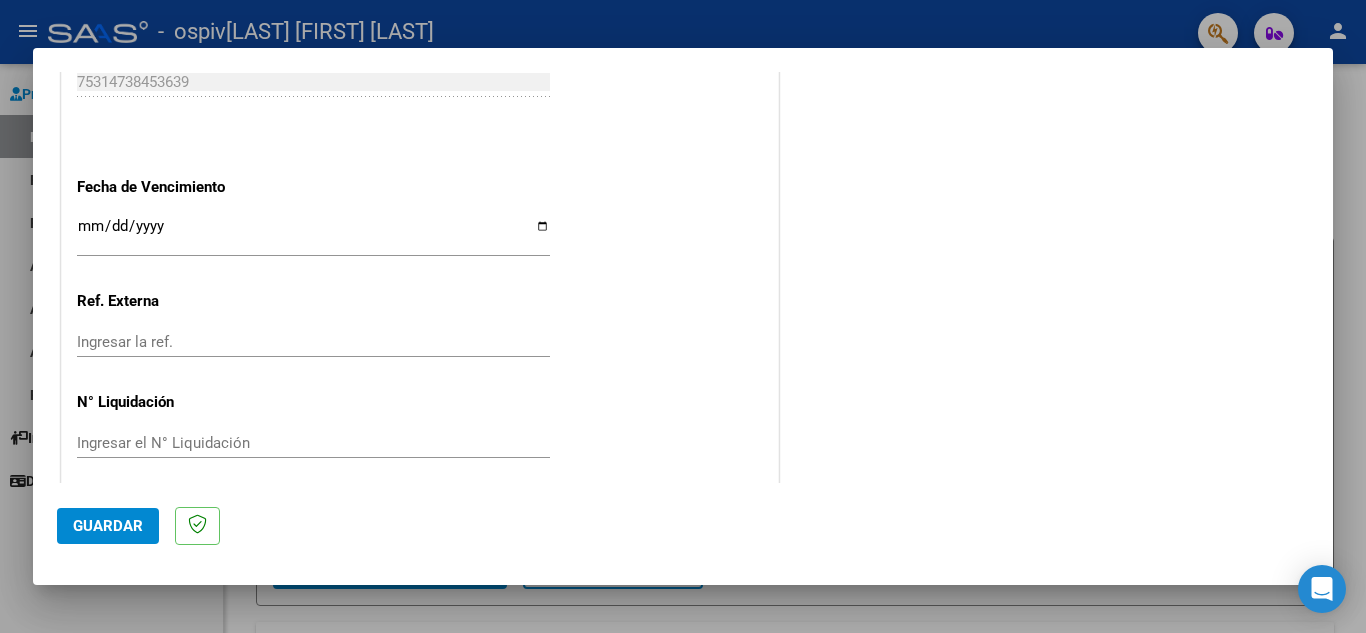 scroll, scrollTop: 1311, scrollLeft: 0, axis: vertical 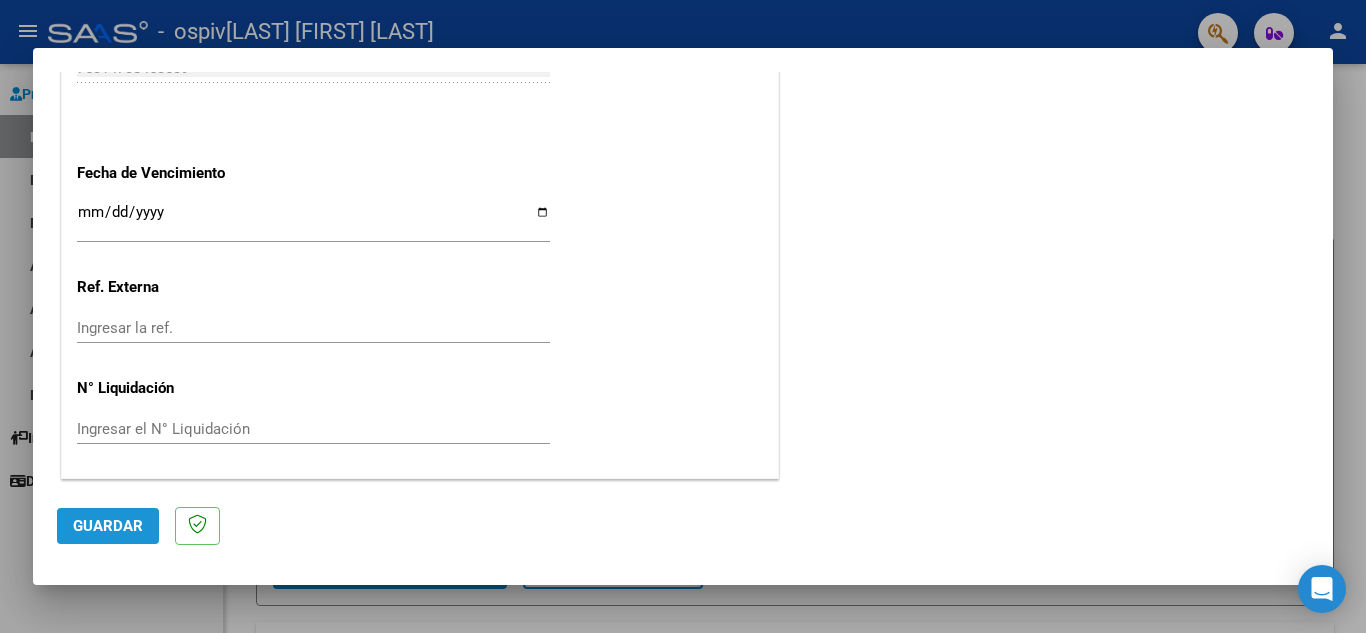 click on "Guardar" 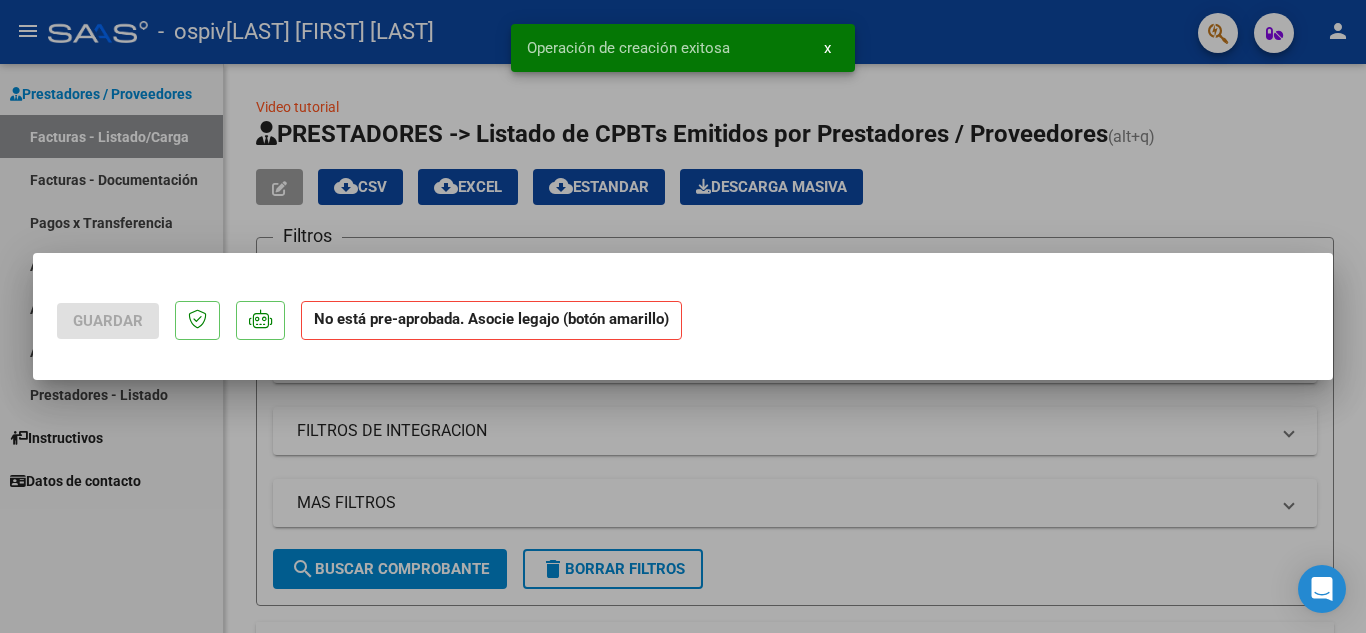 scroll, scrollTop: 0, scrollLeft: 0, axis: both 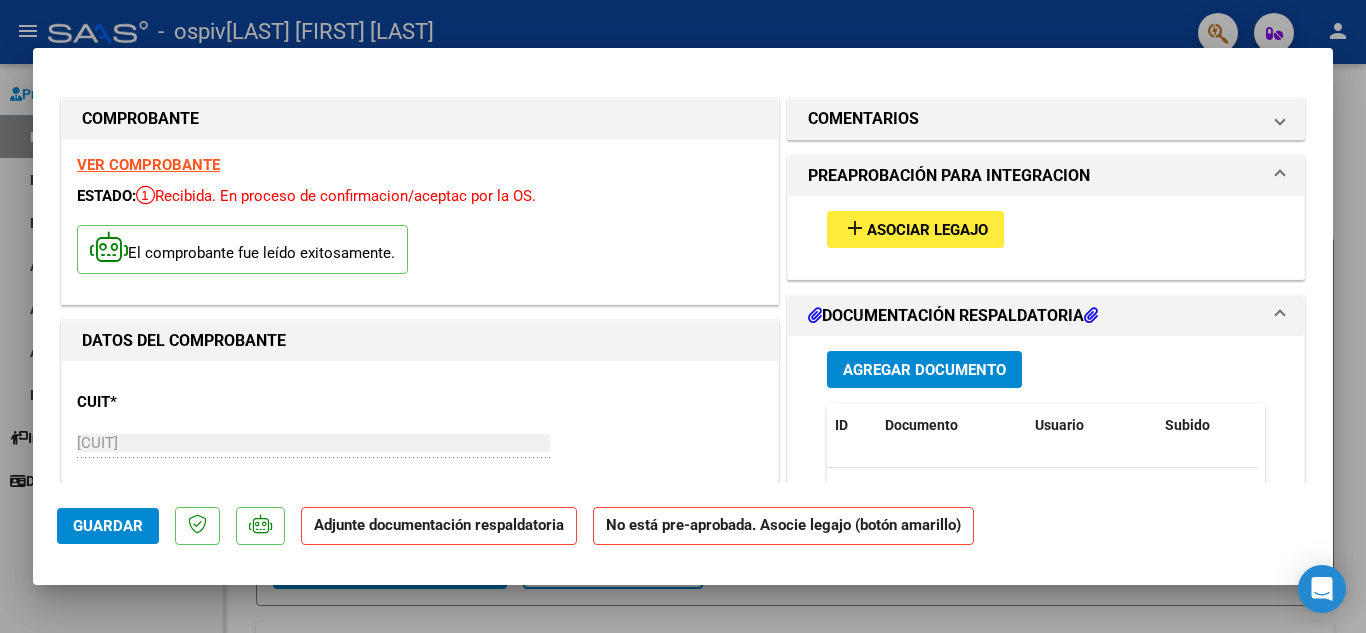 click on "Asociar Legajo" at bounding box center [927, 230] 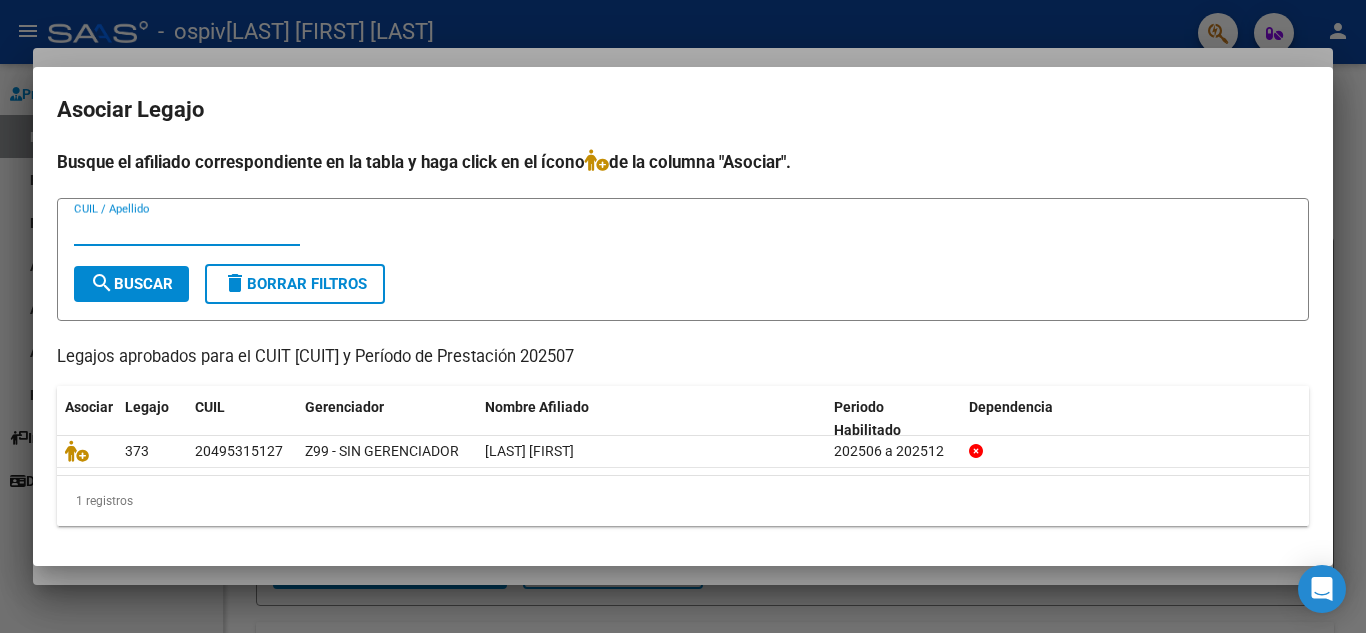 click on "CUIL / Apellido" at bounding box center [187, 230] 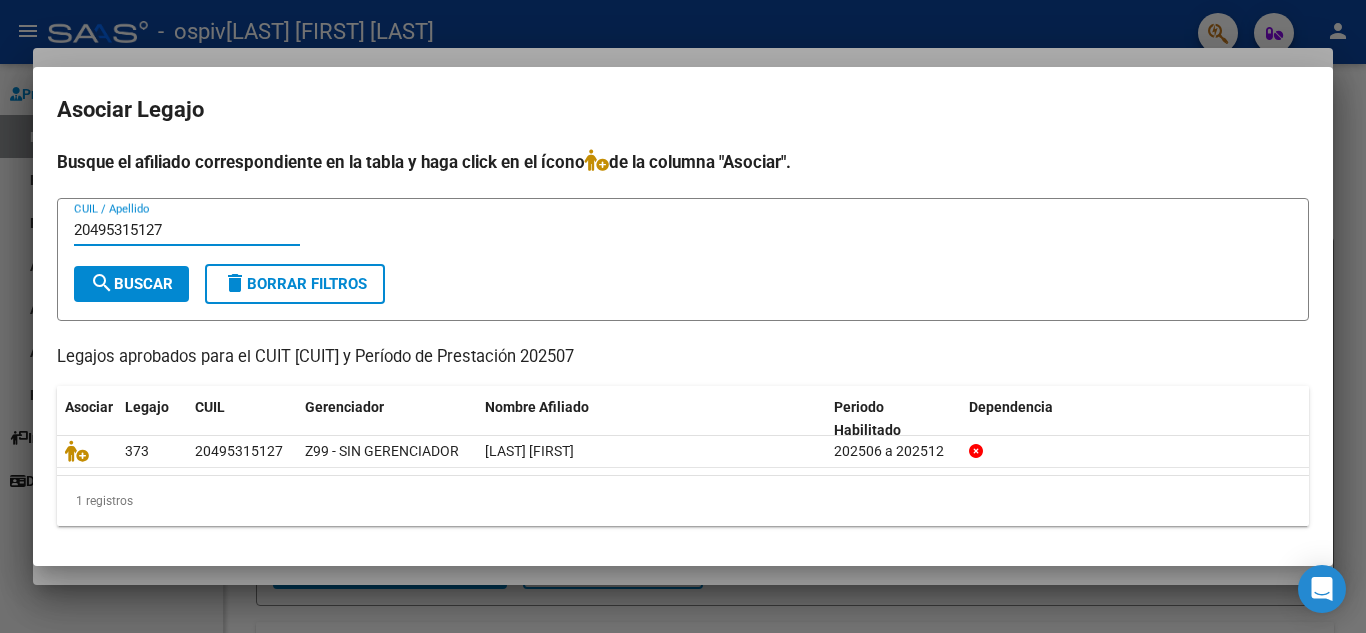 type on "20495315127" 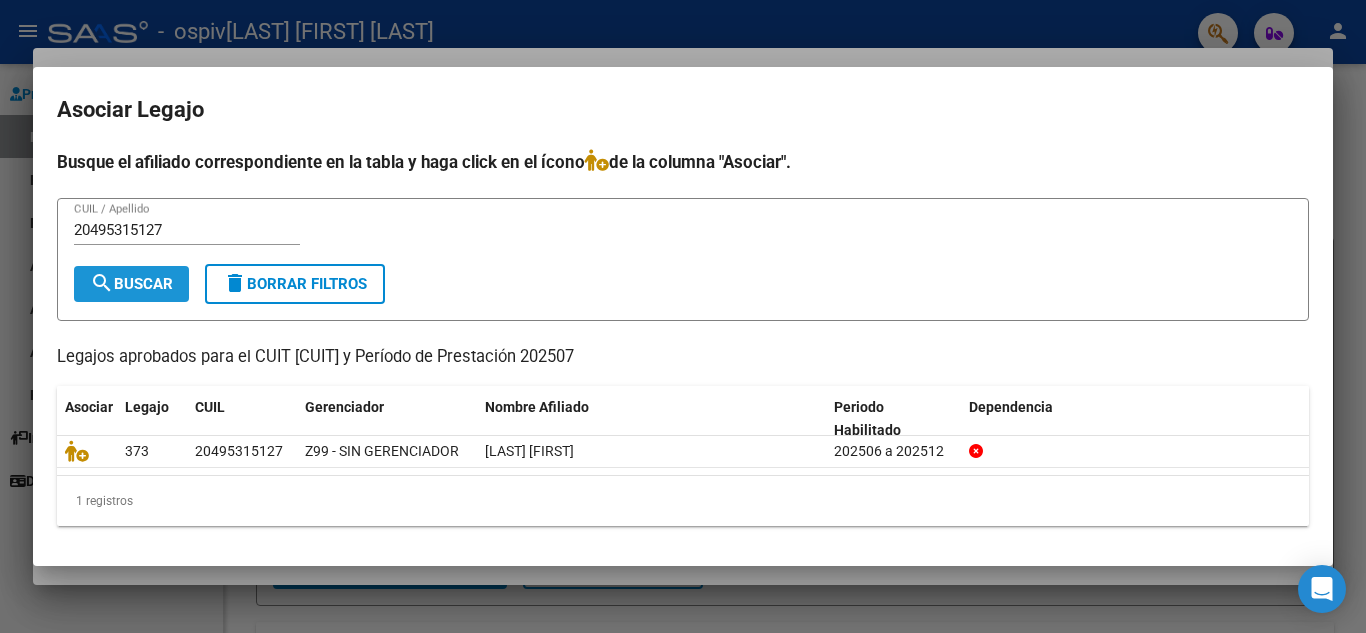 click on "search  Buscar" at bounding box center [131, 284] 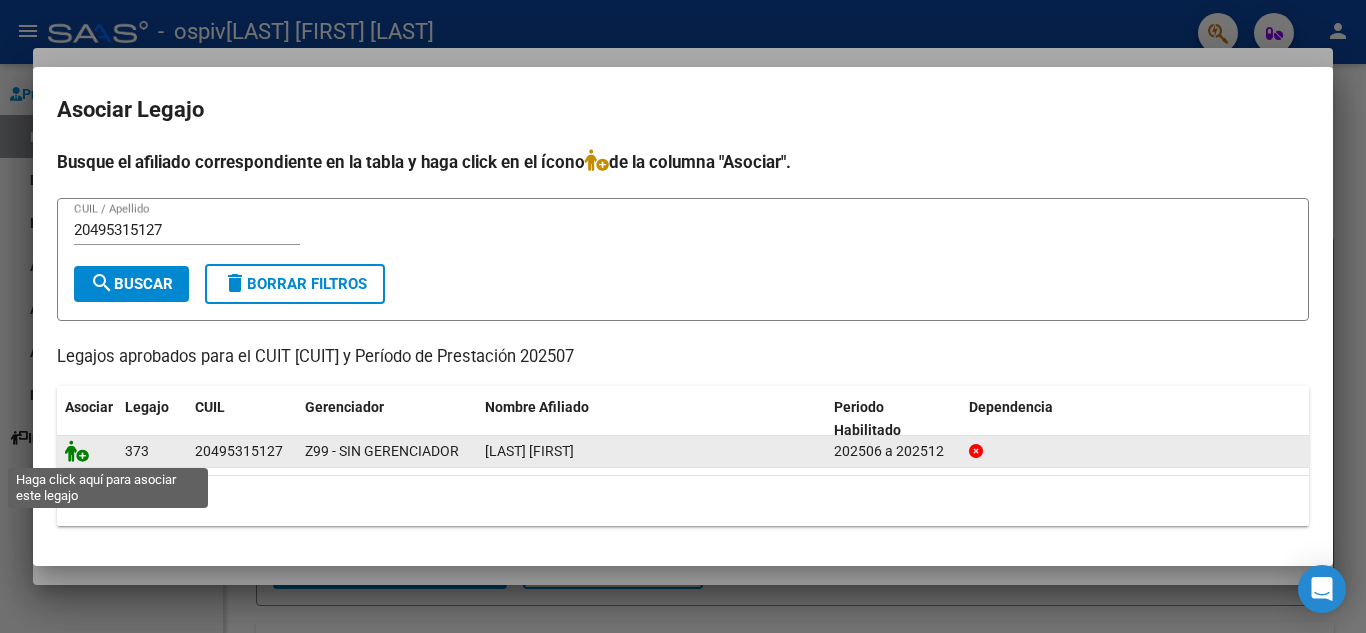 click 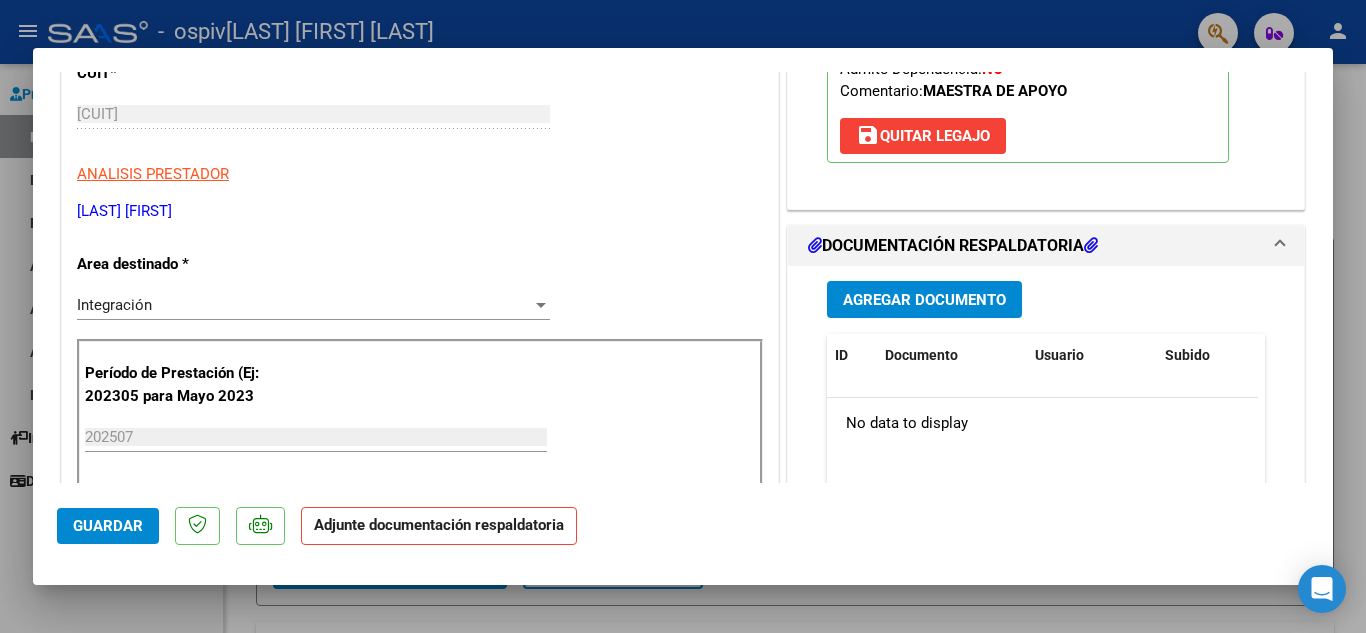 scroll, scrollTop: 415, scrollLeft: 0, axis: vertical 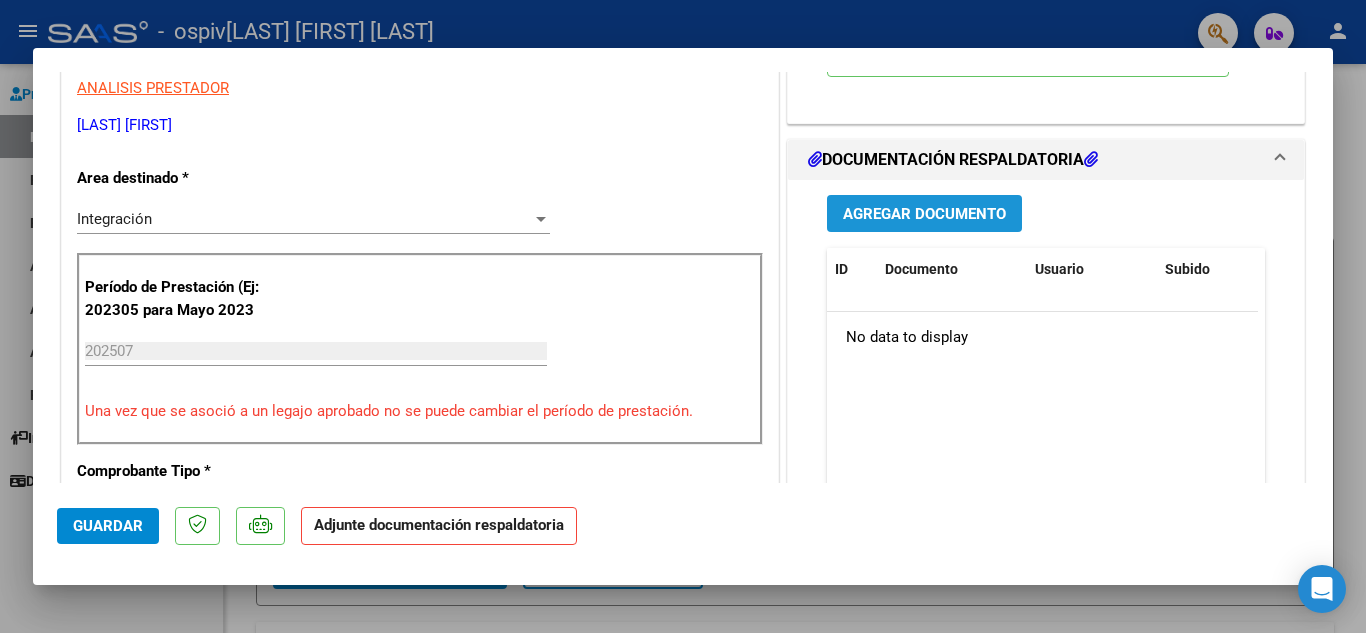 click on "Agregar Documento" at bounding box center [924, 214] 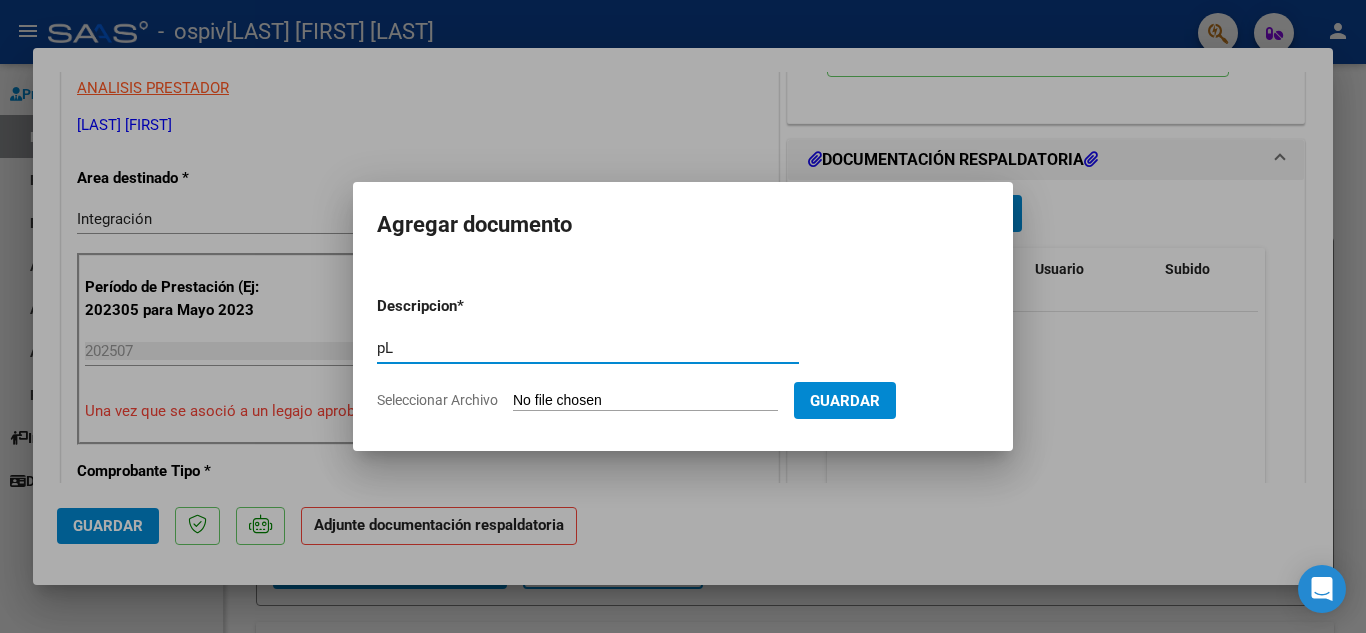 type on "p" 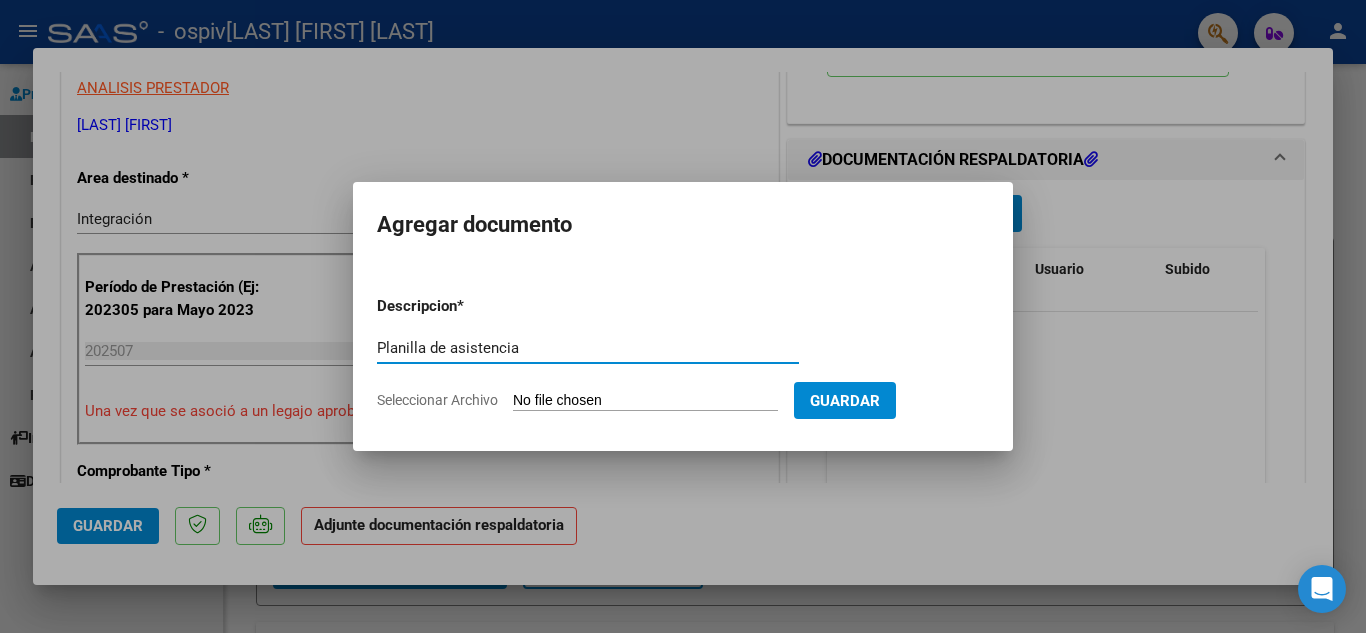 type on "Planilla de asistencia" 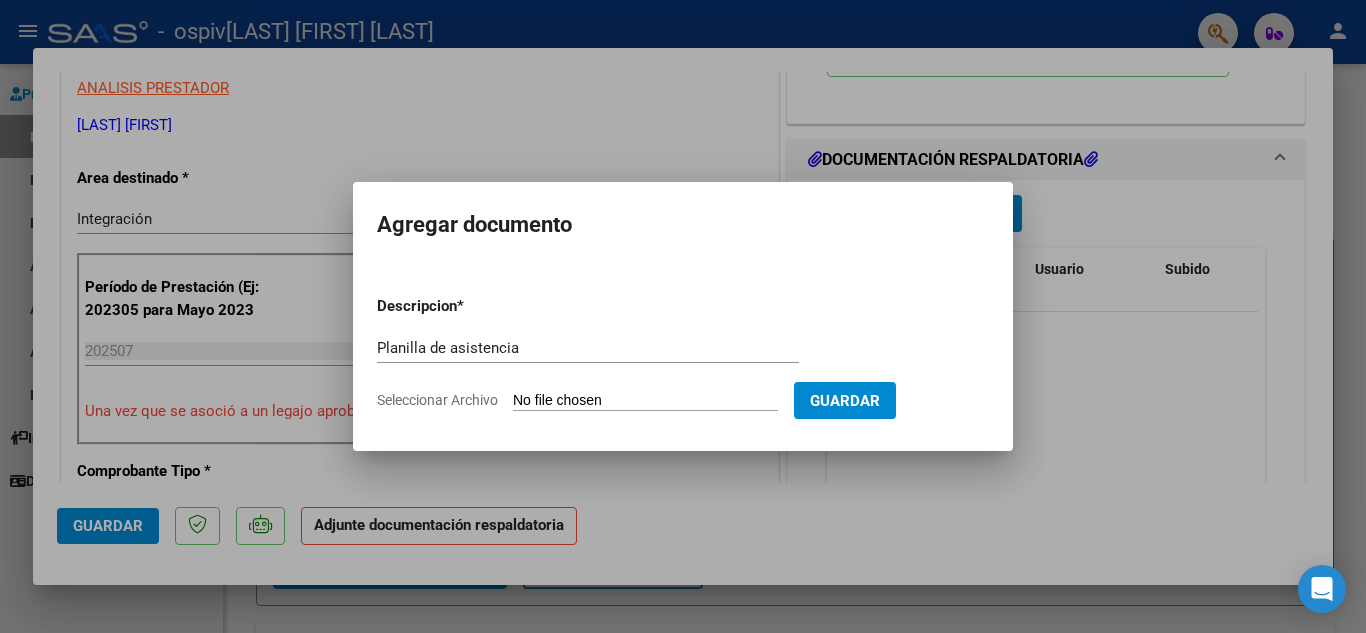 click on "Seleccionar Archivo" at bounding box center [645, 401] 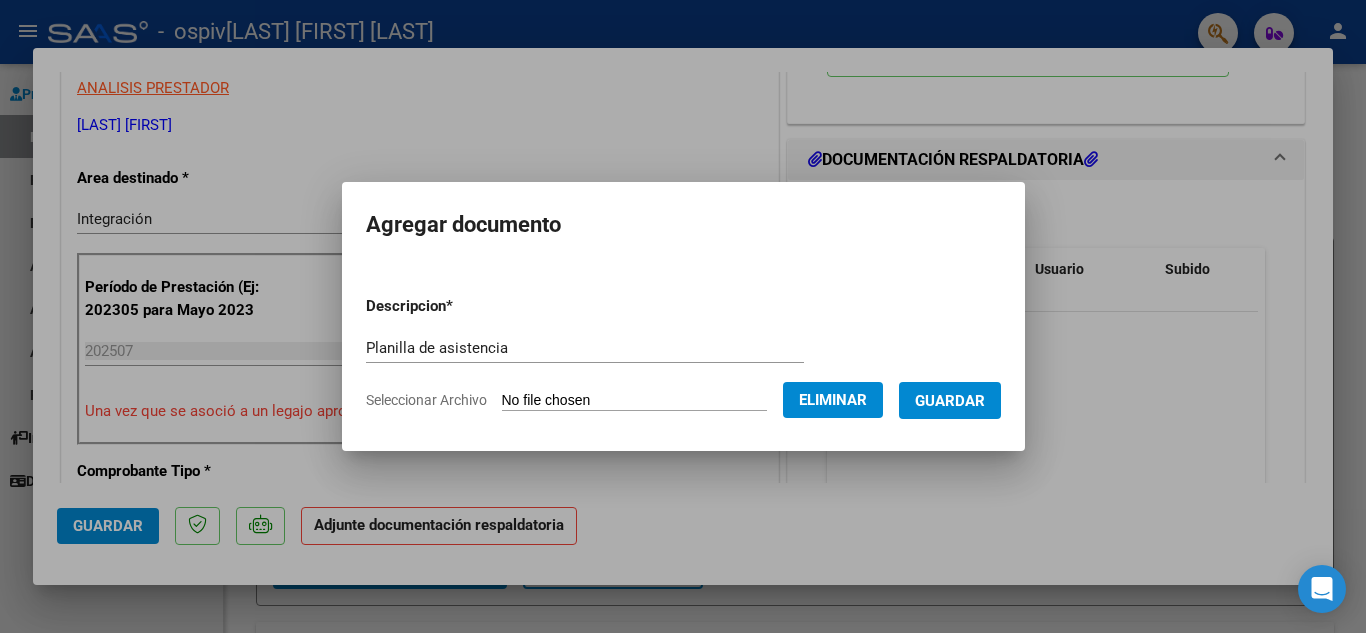 click on "Guardar" at bounding box center (950, 401) 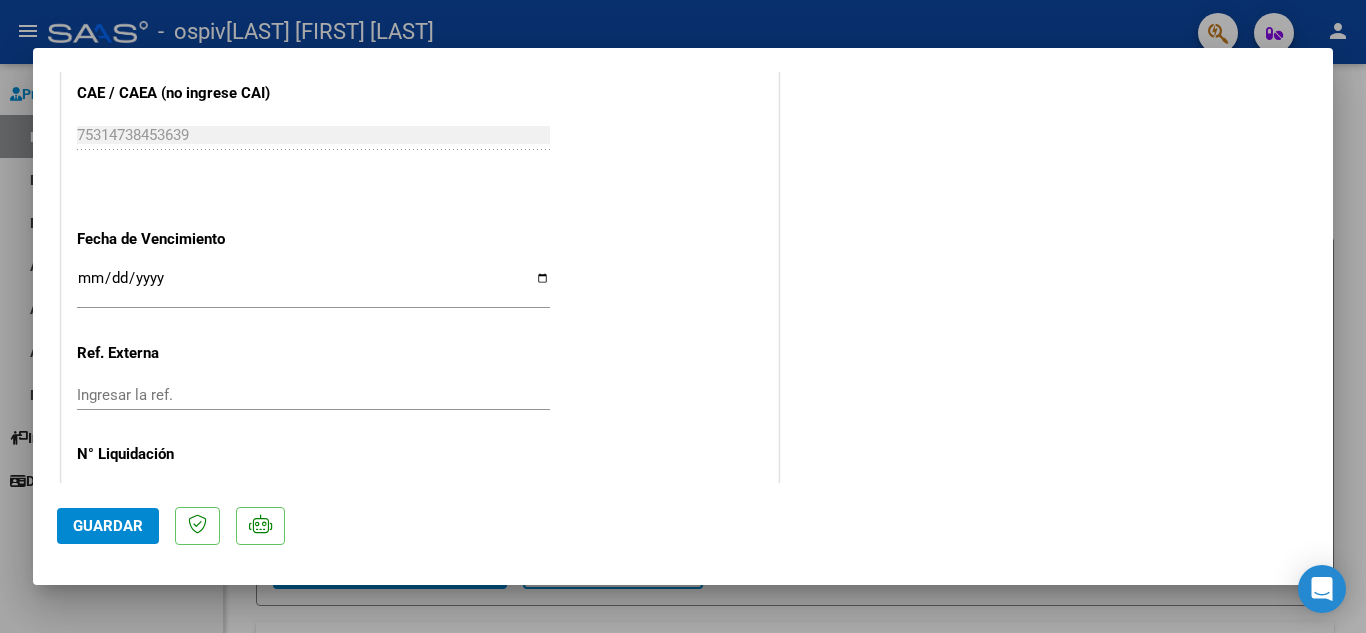 scroll, scrollTop: 1379, scrollLeft: 0, axis: vertical 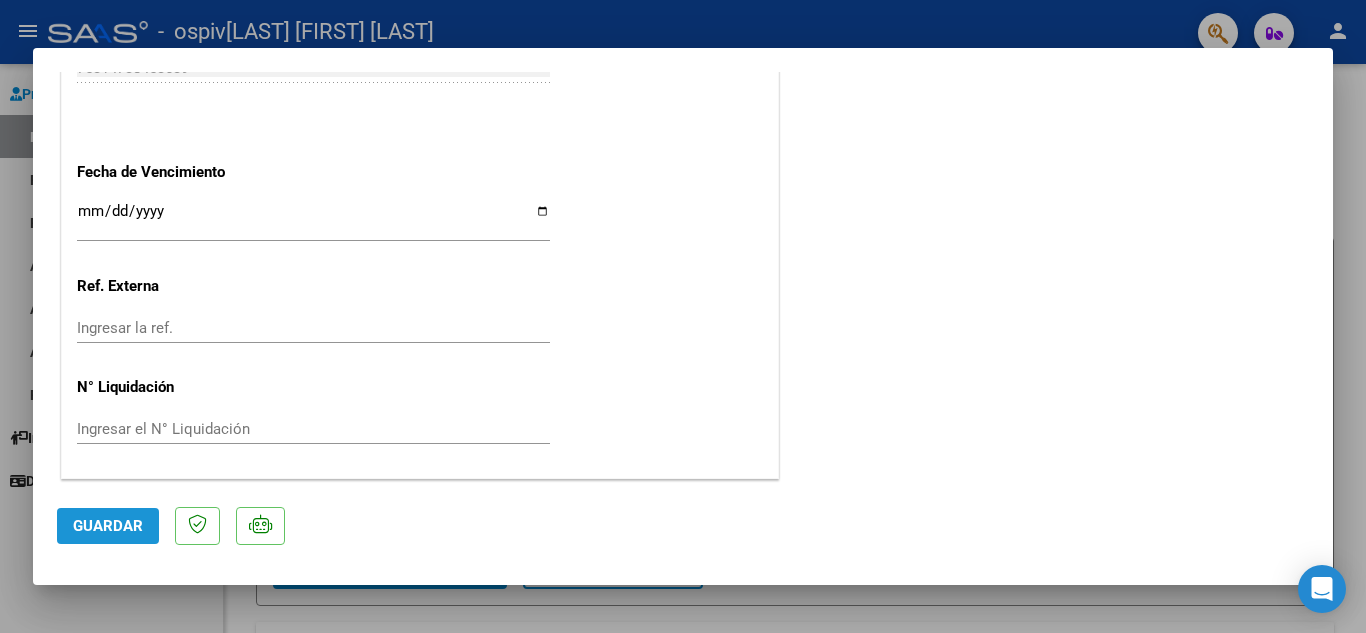 click on "Guardar" 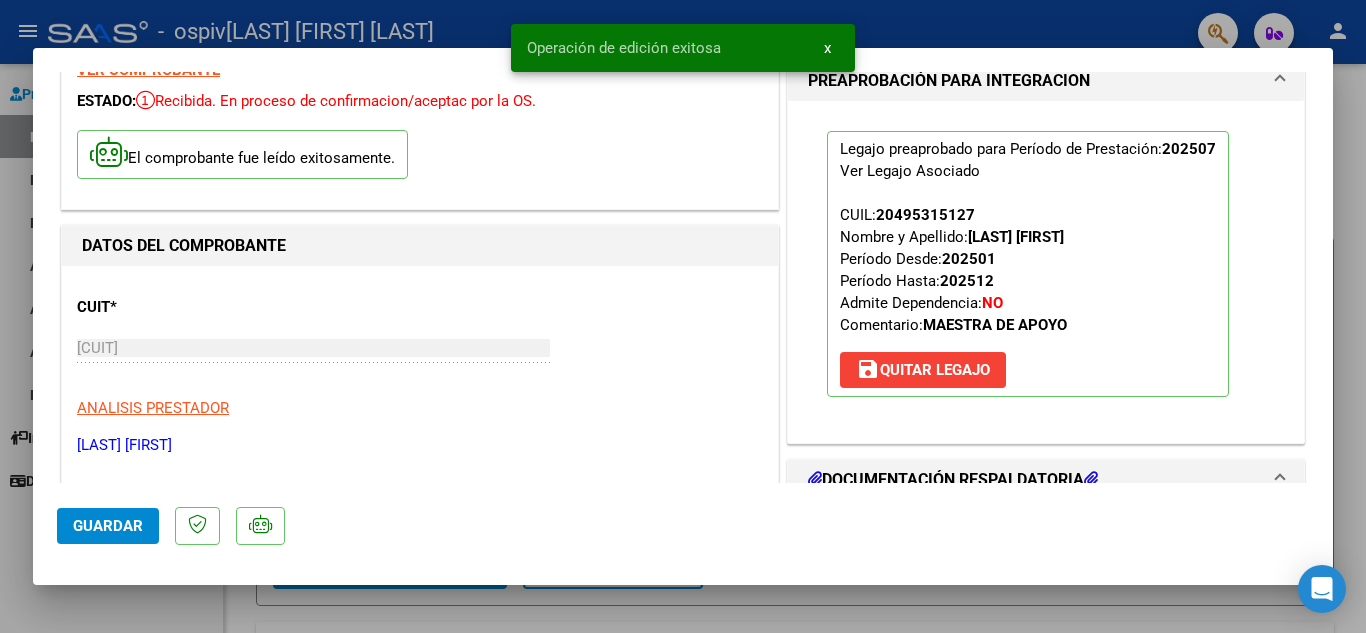 scroll, scrollTop: 0, scrollLeft: 0, axis: both 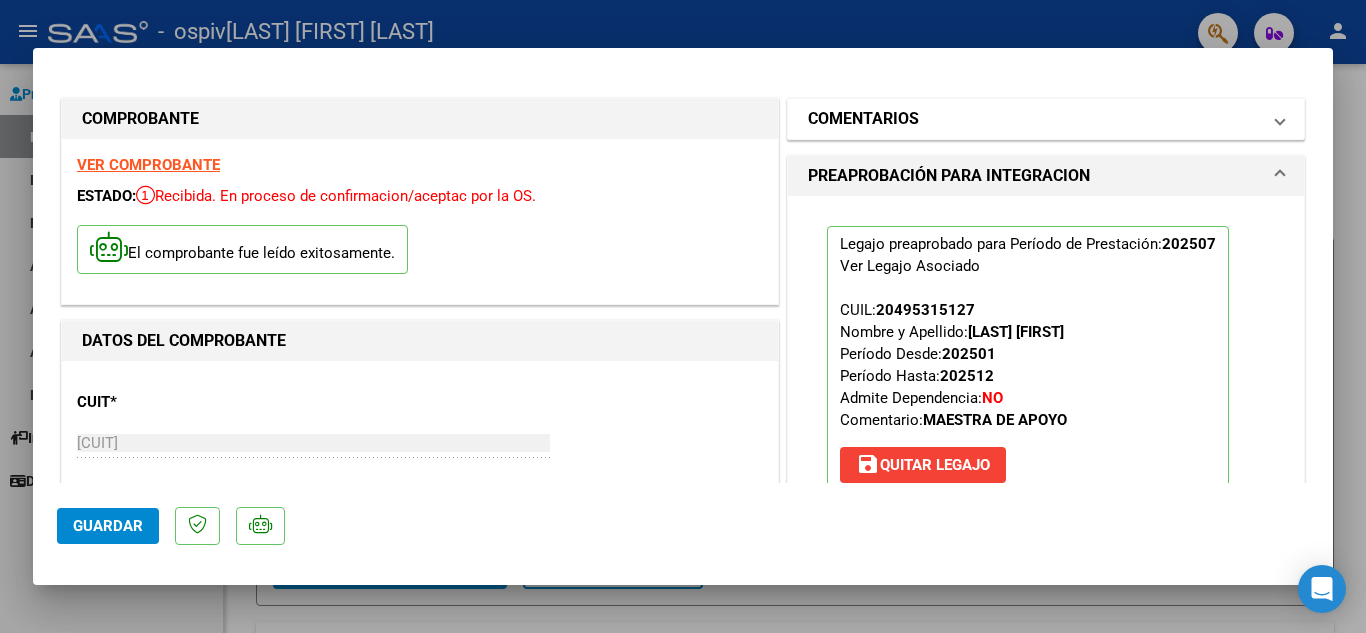 click on "COMENTARIOS" at bounding box center [1042, 119] 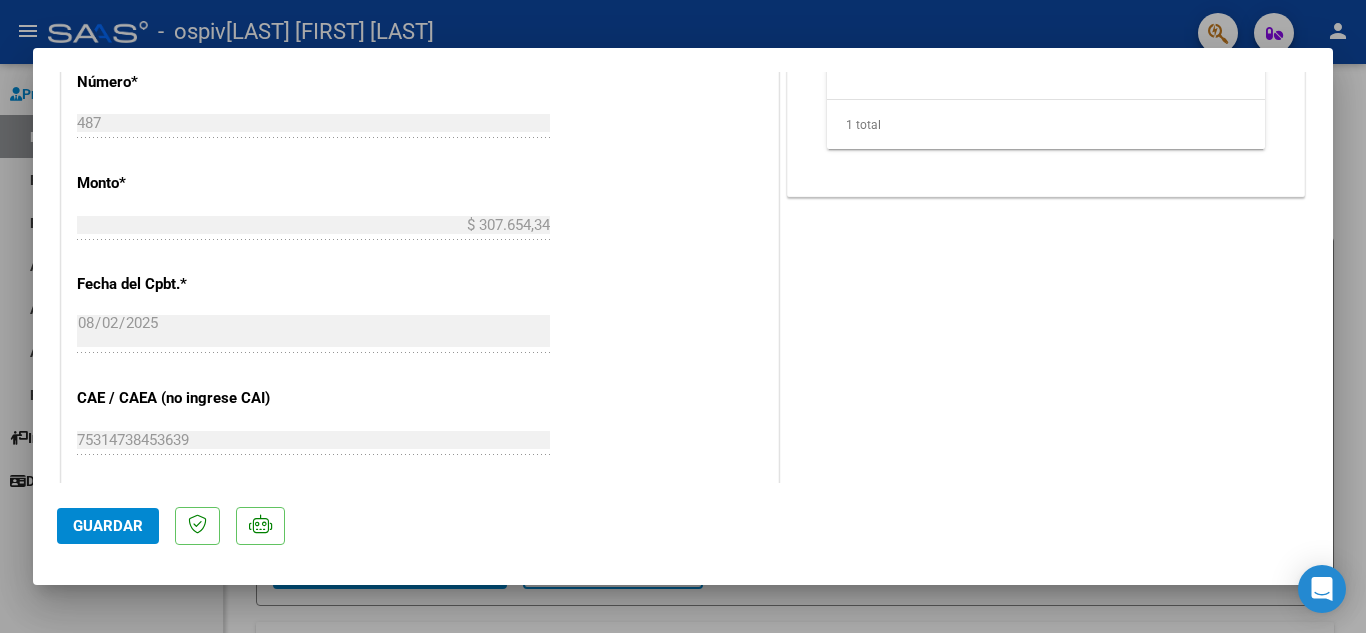 scroll, scrollTop: 1379, scrollLeft: 0, axis: vertical 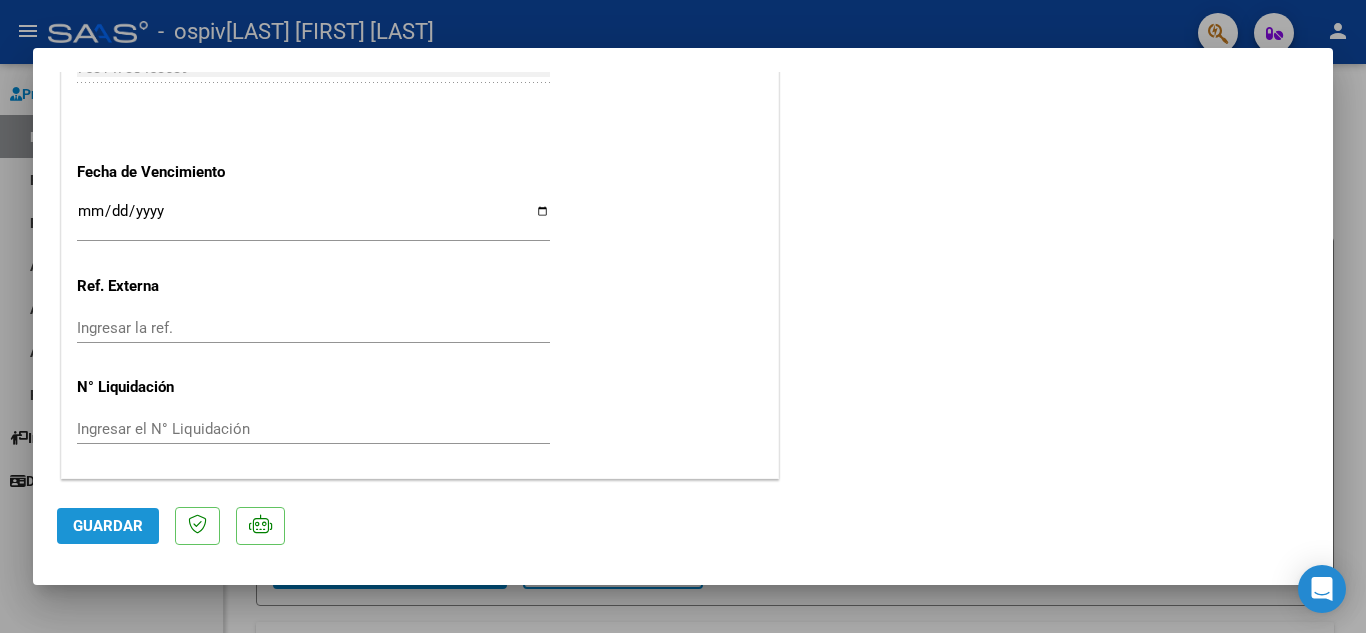 click on "Guardar" 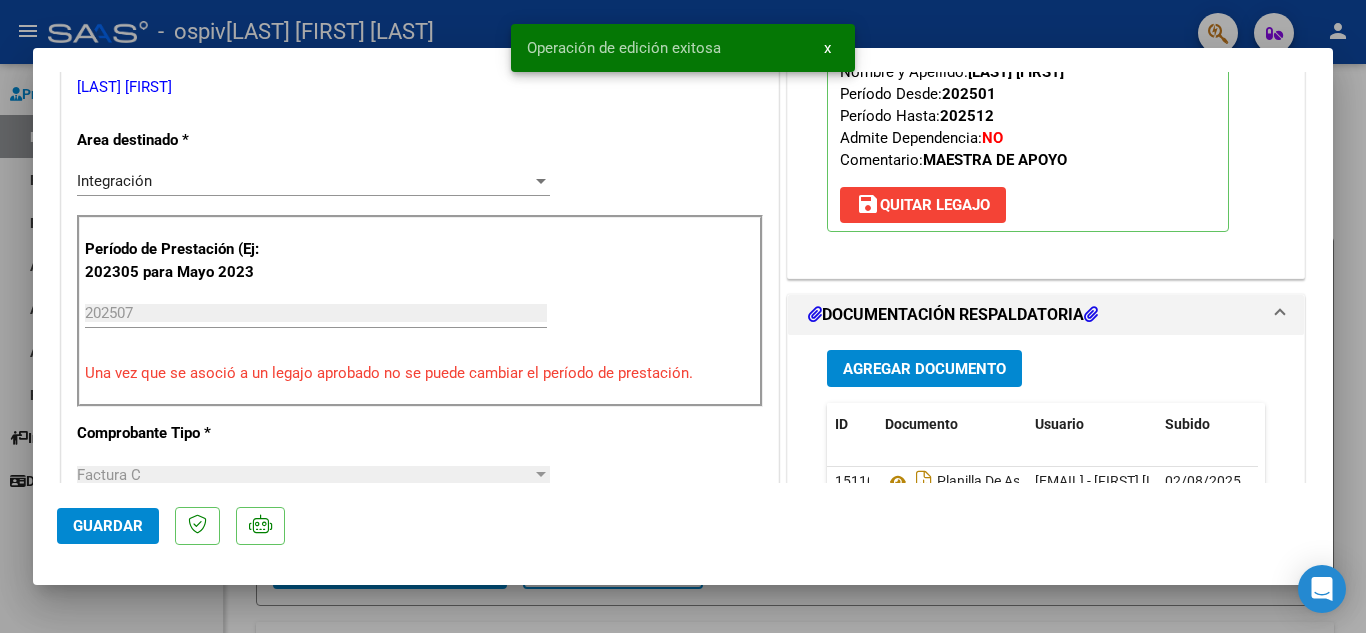 scroll, scrollTop: 0, scrollLeft: 0, axis: both 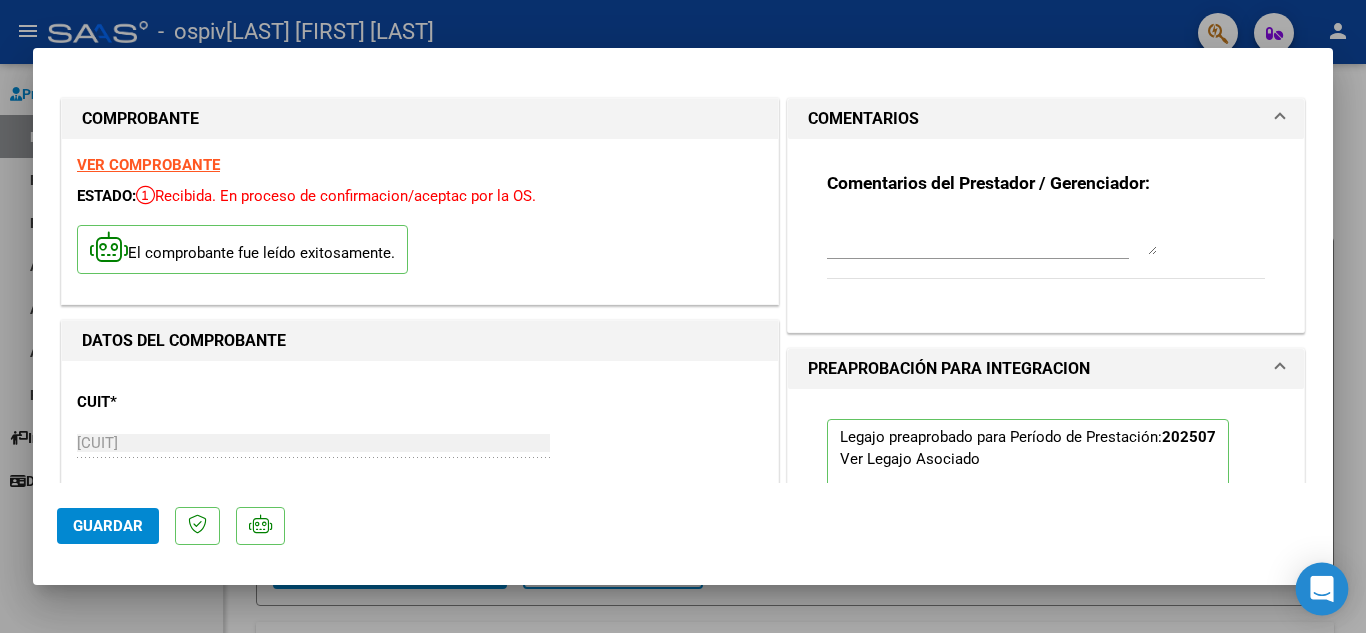 click 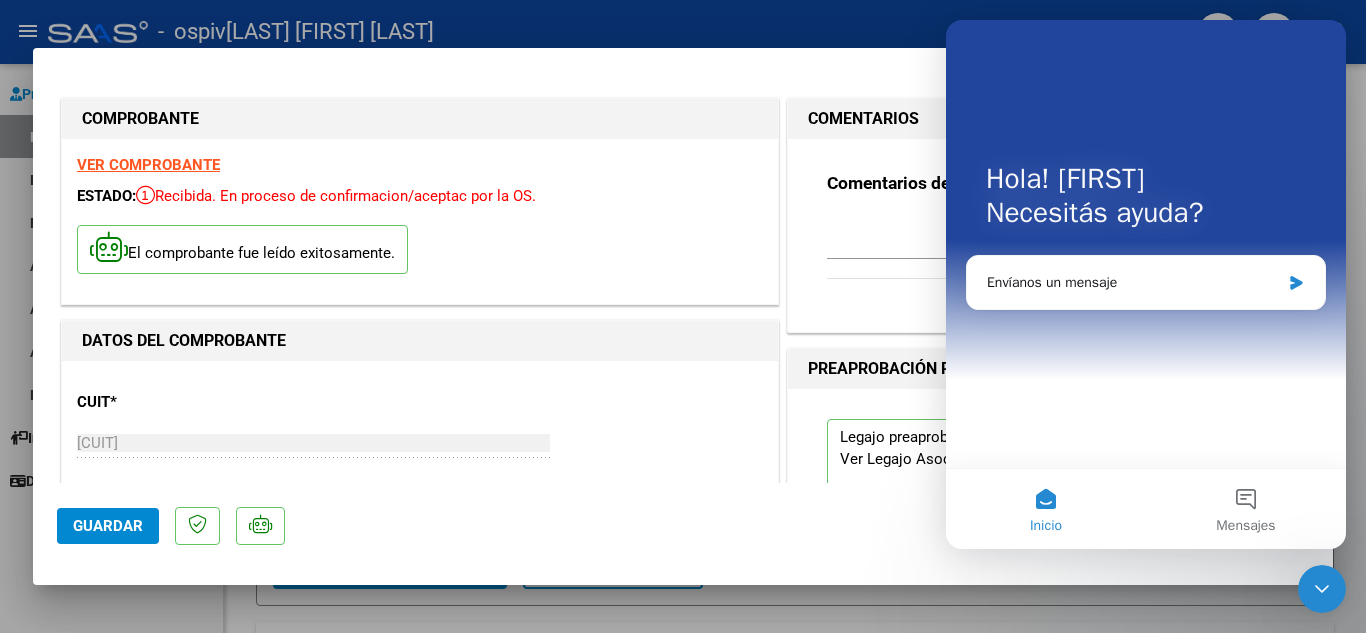 scroll, scrollTop: 0, scrollLeft: 0, axis: both 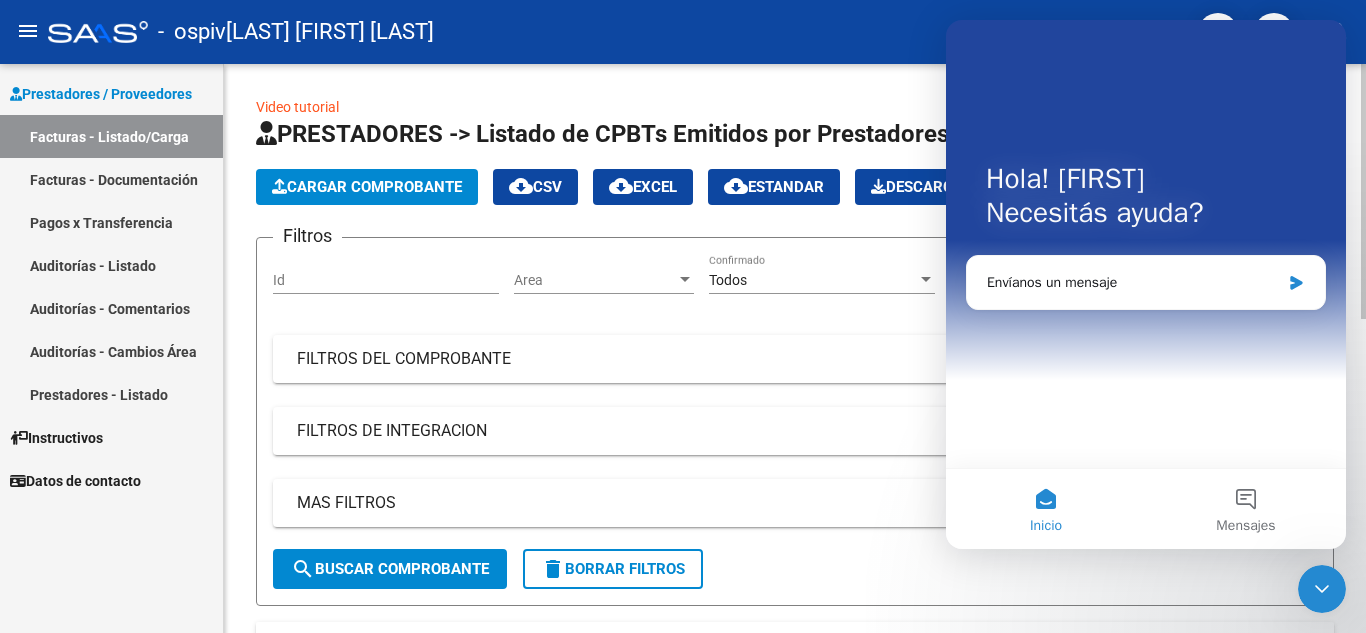 click on "Filtros Id Area Area Todos Confirmado   Mostrar totalizadores   FILTROS DEL COMPROBANTE  Comprobante Tipo Comprobante Tipo Start date – End date Fec. Comprobante Desde / Hasta Días Emisión Desde(cant. días) Días Emisión Hasta(cant. días) CUIT / Razón Social Pto. Venta Nro. Comprobante Código SSS CAE Válido CAE Válido Todos Cargado Módulo Hosp. Todos Tiene facturacion Apócrifa Hospital Refes  FILTROS DE INTEGRACION  Período De Prestación Campos del Archivo de Rendición Devuelto x SSS (dr_envio) Todos Rendido x SSS (dr_envio) Tipo de Registro Tipo de Registro Período Presentación Período Presentación Campos del Legajo Asociado (preaprobación) Afiliado Legajo (cuil/nombre) Todos Solo facturas preaprobadas  MAS FILTROS  Todos Con Doc. Respaldatoria Todos Con Trazabilidad Todos Asociado a Expediente Sur Auditoría Auditoría Auditoría Id Start date – End date Auditoría Confirmada Desde / Hasta Start date – End date Fec. Rec. Desde / Hasta Start date – End date Start date – End date" 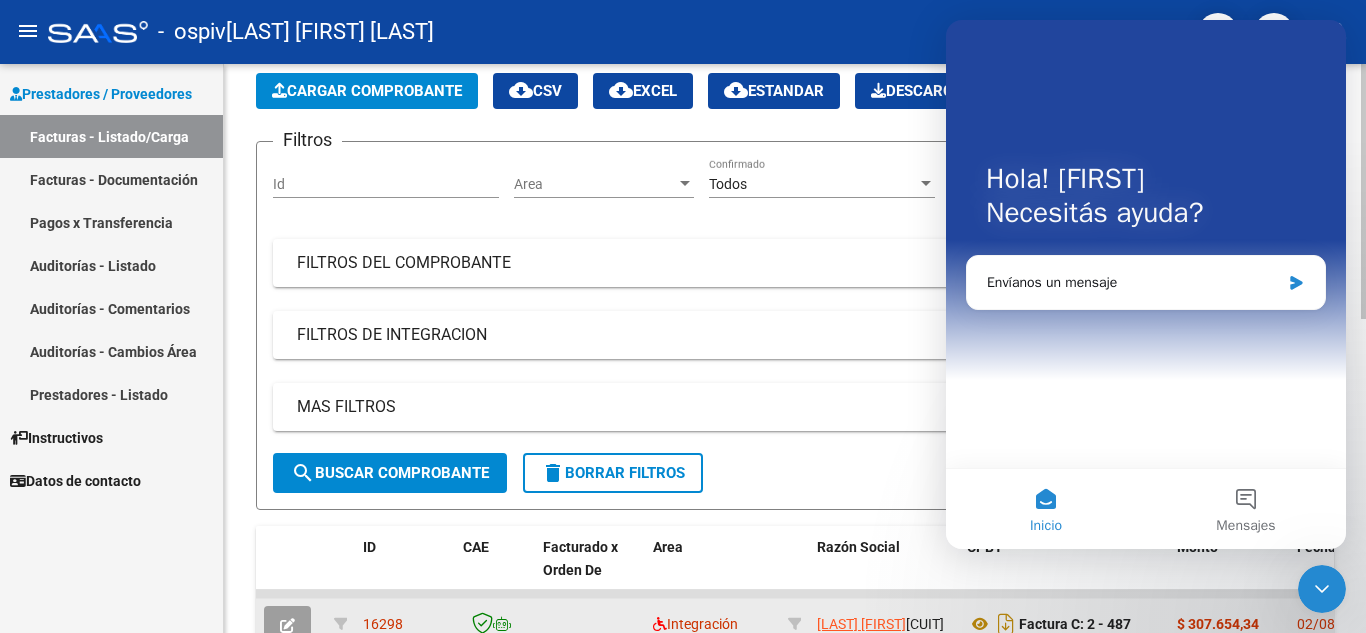 scroll, scrollTop: 109, scrollLeft: 0, axis: vertical 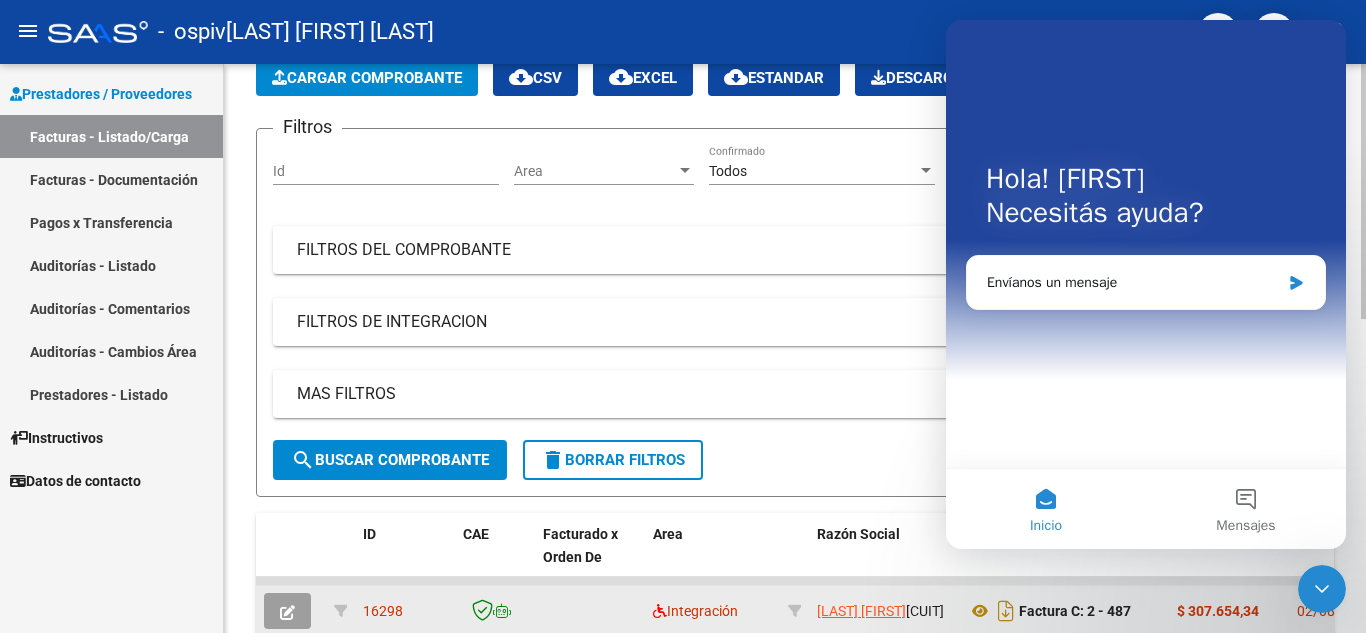 click 